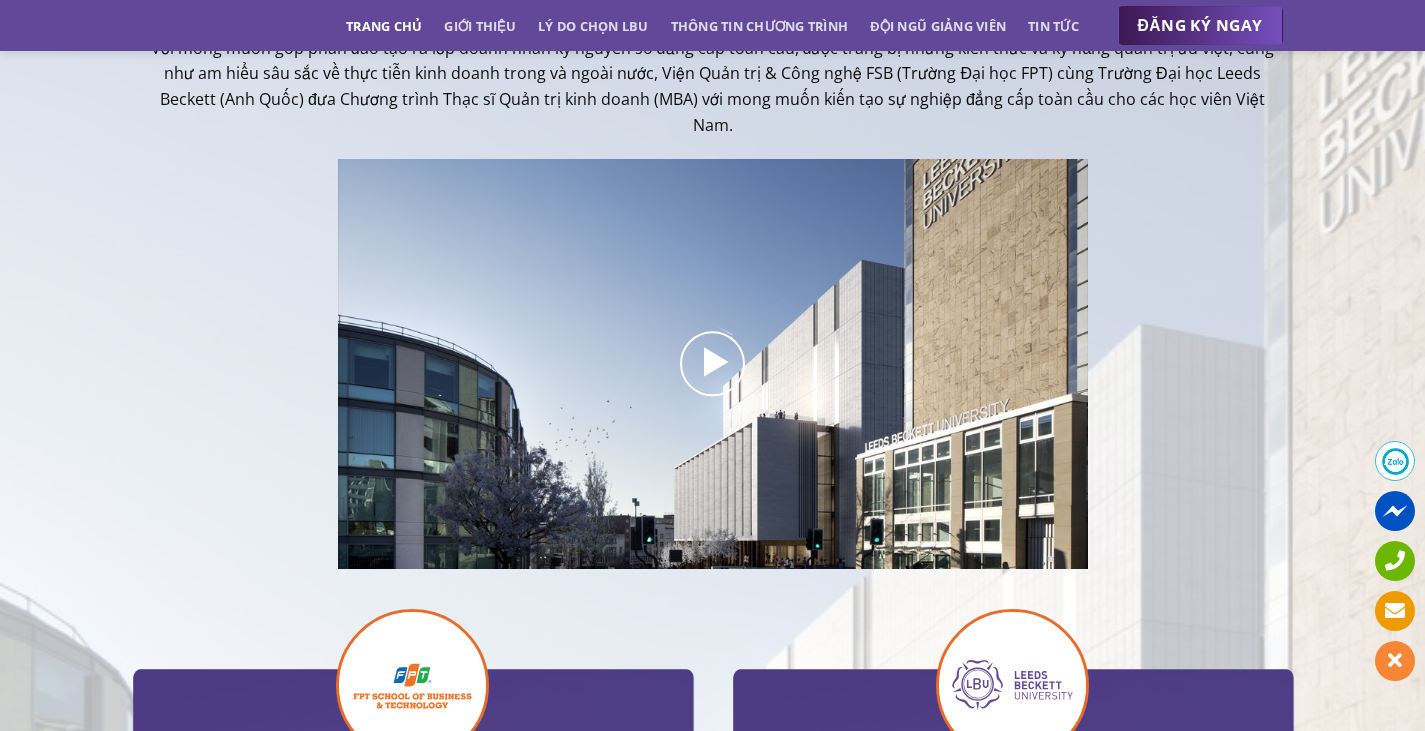 scroll, scrollTop: 700, scrollLeft: 0, axis: vertical 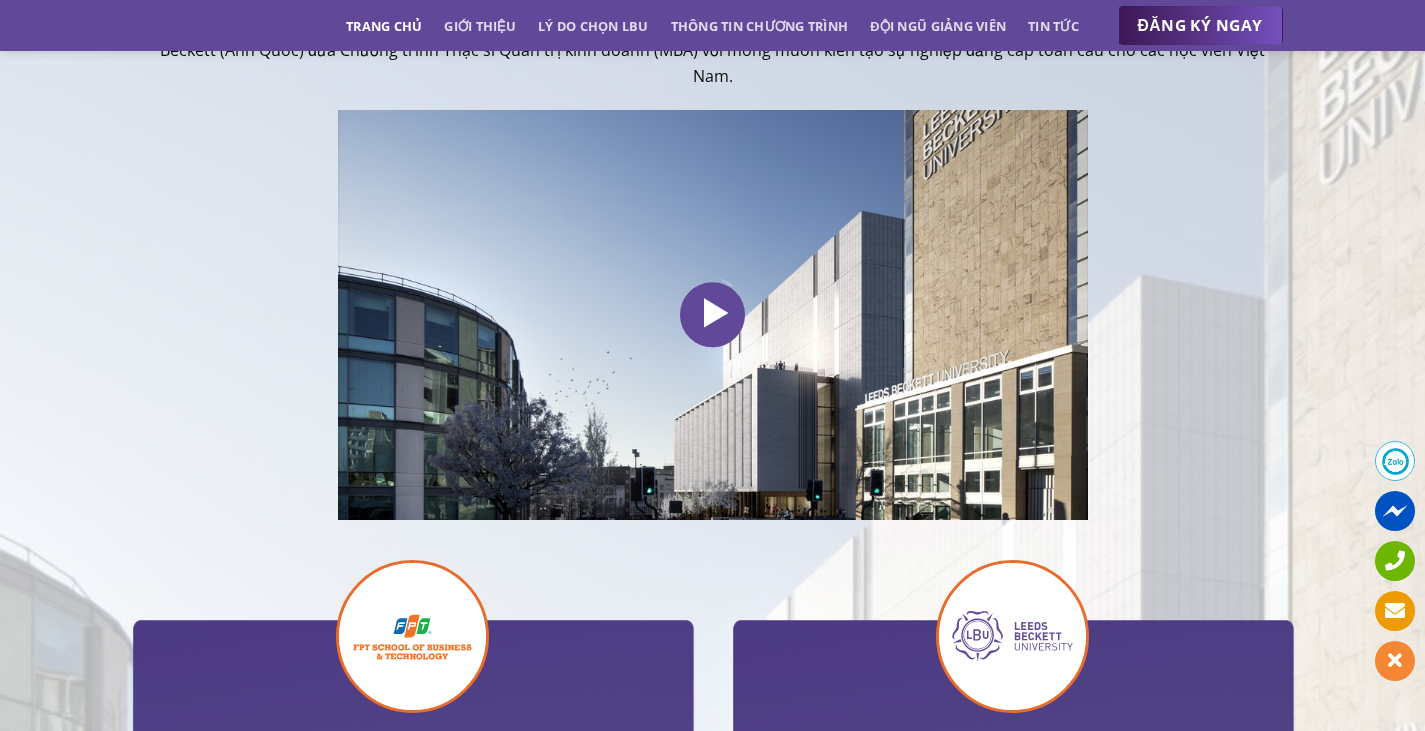 click at bounding box center (712, 314) 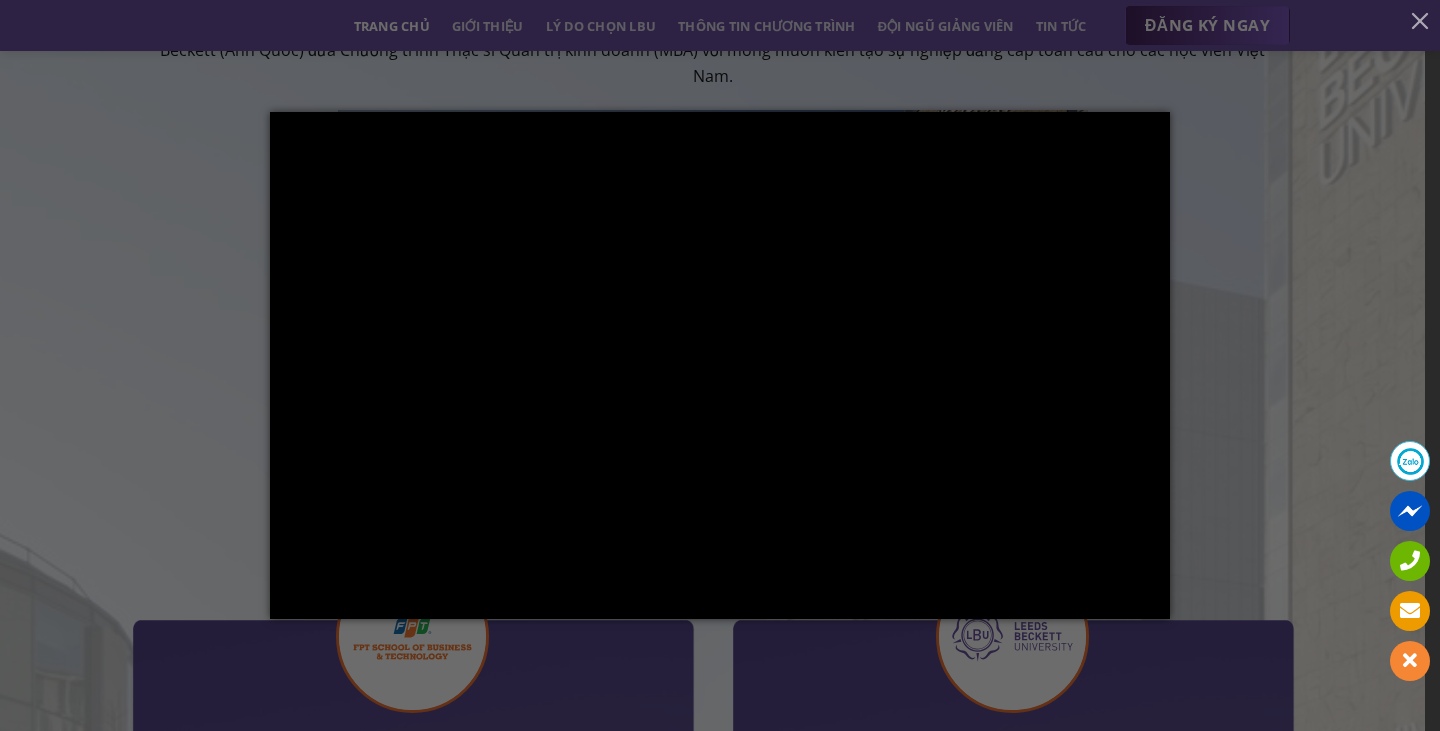 drag, startPoint x: 1417, startPoint y: 237, endPoint x: 1387, endPoint y: 240, distance: 30.149628 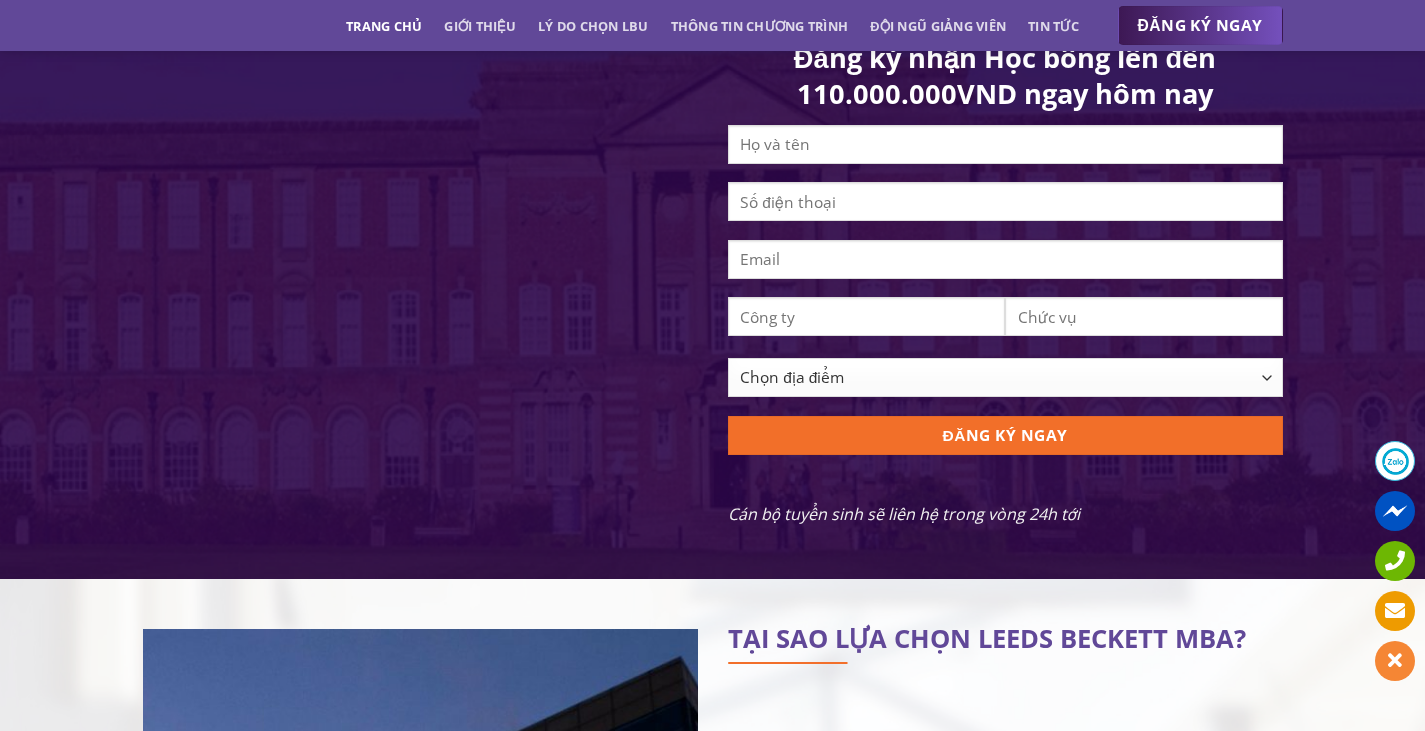 scroll, scrollTop: 2400, scrollLeft: 0, axis: vertical 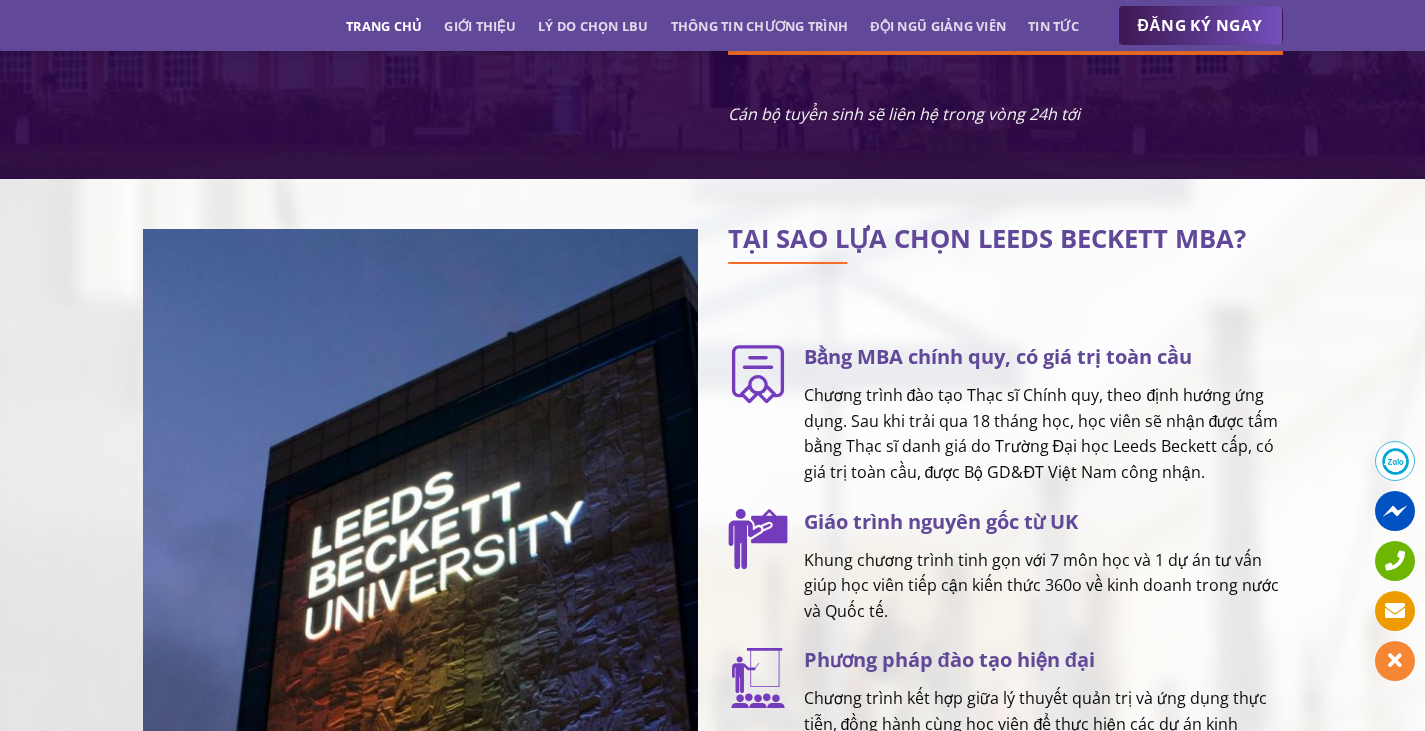 click on "Chương trình đào tạo Thạc sĩ Chính quy, theo định hướng ứng dụng. Sau khi trải qua 18 tháng học, học viên sẽ nhận được tấm bằng Thạc sĩ danh giá do Trường Đại học [UNIVERSITY_NAME] cấp, có giá trị toàn cầu, được Bộ GD&ĐT Việt Nam công nhận." at bounding box center [1043, 434] 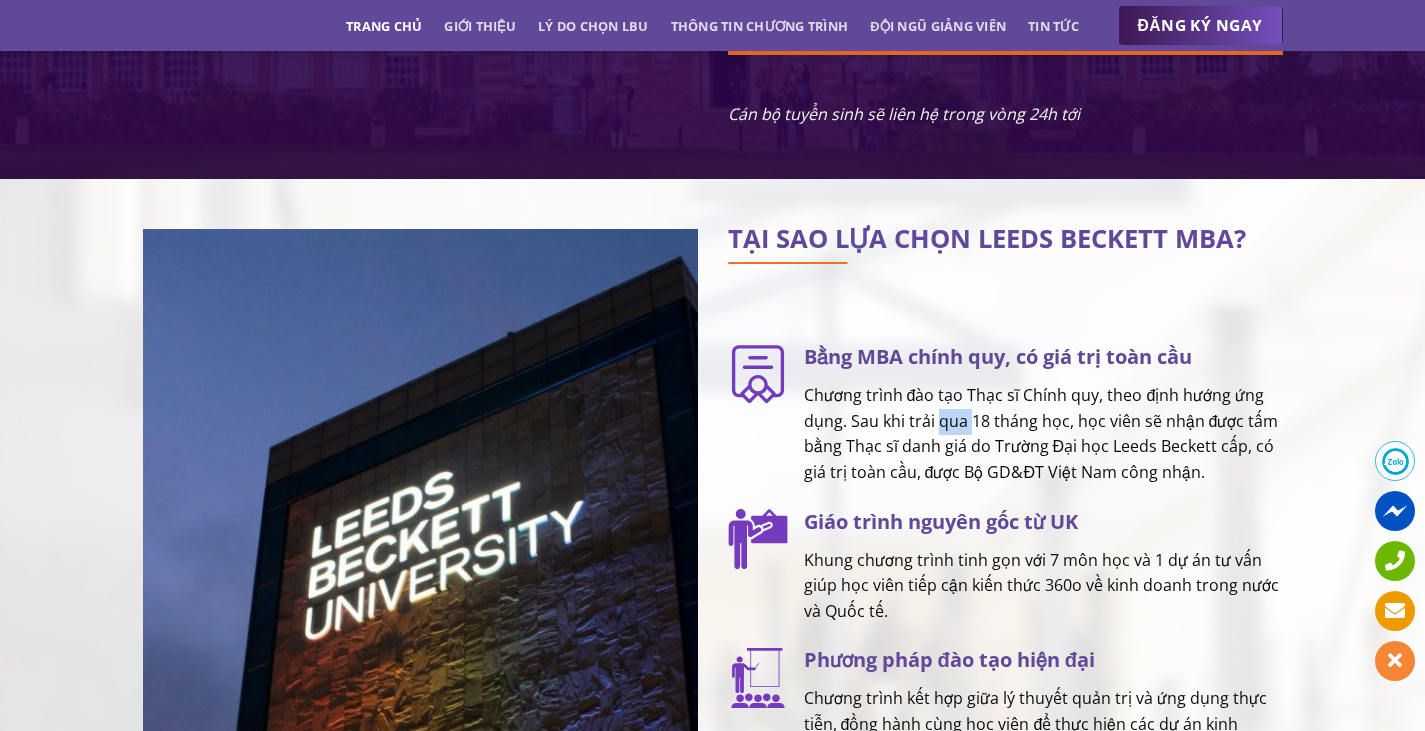 click on "Chương trình đào tạo Thạc sĩ Chính quy, theo định hướng ứng dụng. Sau khi trải qua 18 tháng học, học viên sẽ nhận được tấm bằng Thạc sĩ danh giá do Trường Đại học [UNIVERSITY_NAME] cấp, có giá trị toàn cầu, được Bộ GD&ĐT Việt Nam công nhận." at bounding box center [1043, 434] 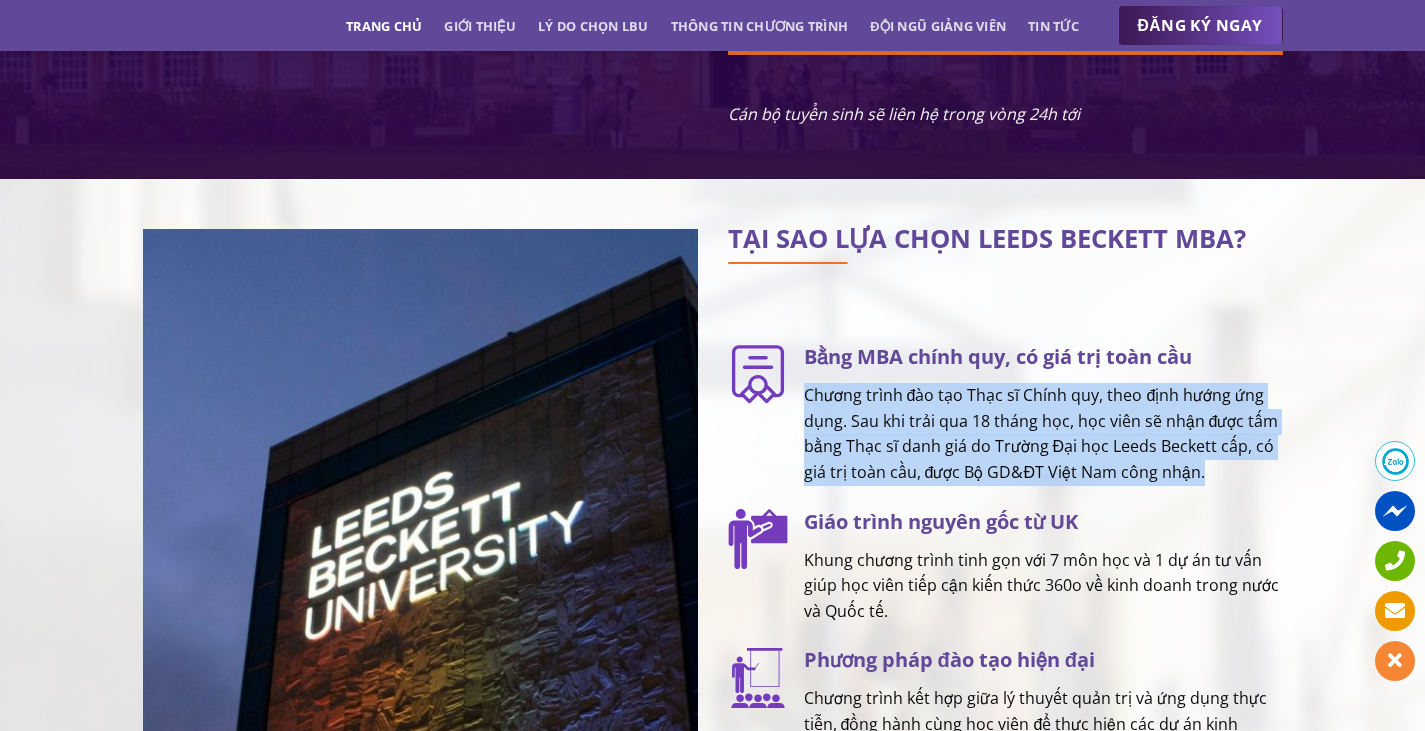 click on "Chương trình đào tạo Thạc sĩ Chính quy, theo định hướng ứng dụng. Sau khi trải qua 18 tháng học, học viên sẽ nhận được tấm bằng Thạc sĩ danh giá do Trường Đại học [UNIVERSITY_NAME] cấp, có giá trị toàn cầu, được Bộ GD&ĐT Việt Nam công nhận." at bounding box center [1043, 434] 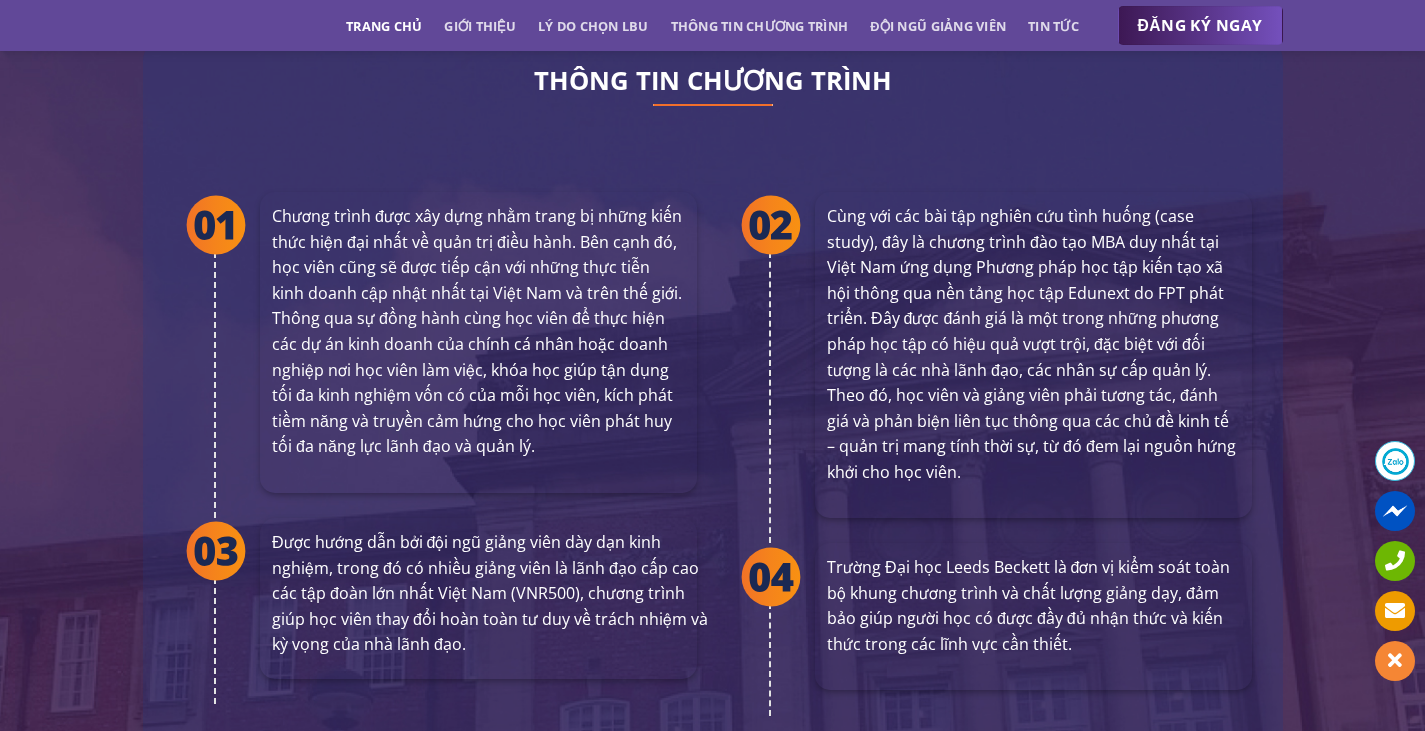 scroll, scrollTop: 3800, scrollLeft: 0, axis: vertical 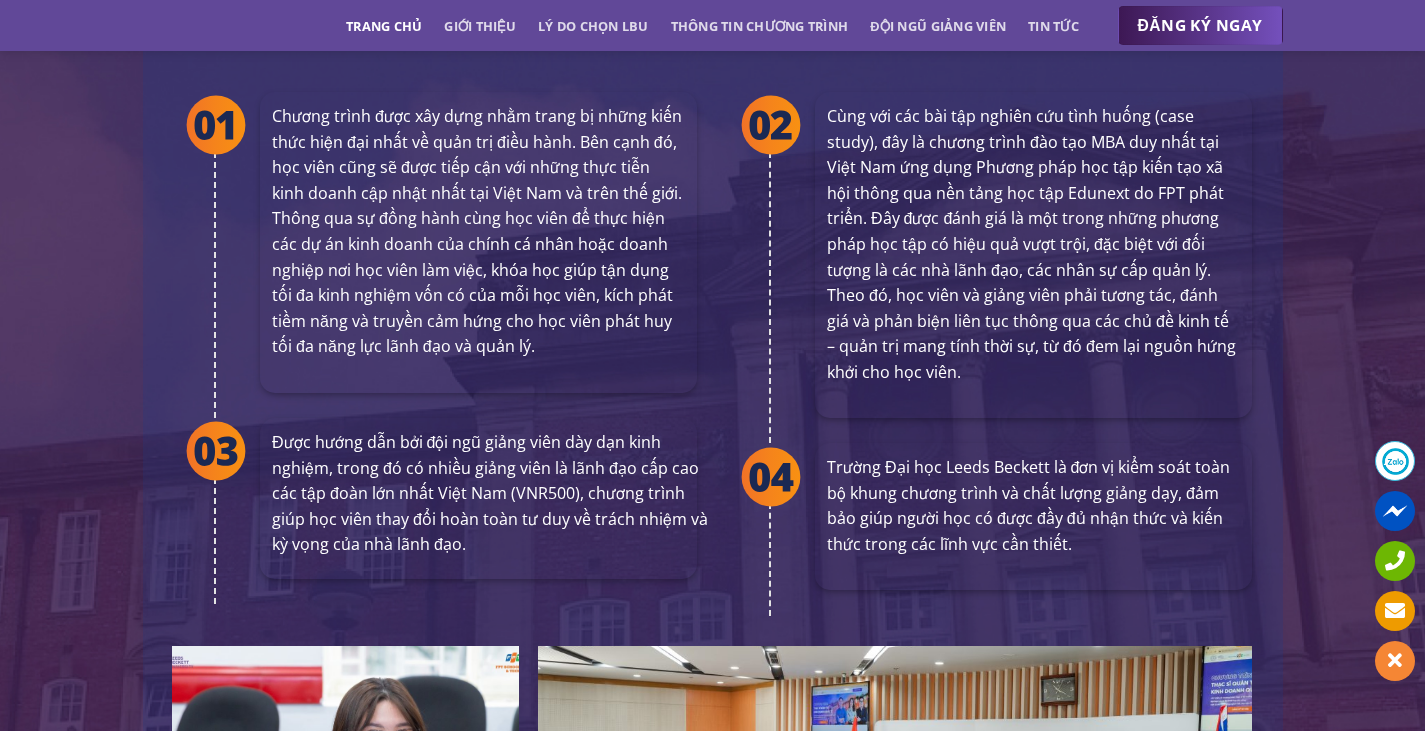 click on "Trường Đại học [UNIVERSITY_NAME] là đơn vị kiểm soát toàn bộ khung chương trình và chất lượng giảng dạy, đảm bảo giúp người học có được đầy đủ nhận thức và kiến thức trong các lĩnh vực cần thiết." at bounding box center (1033, 506) 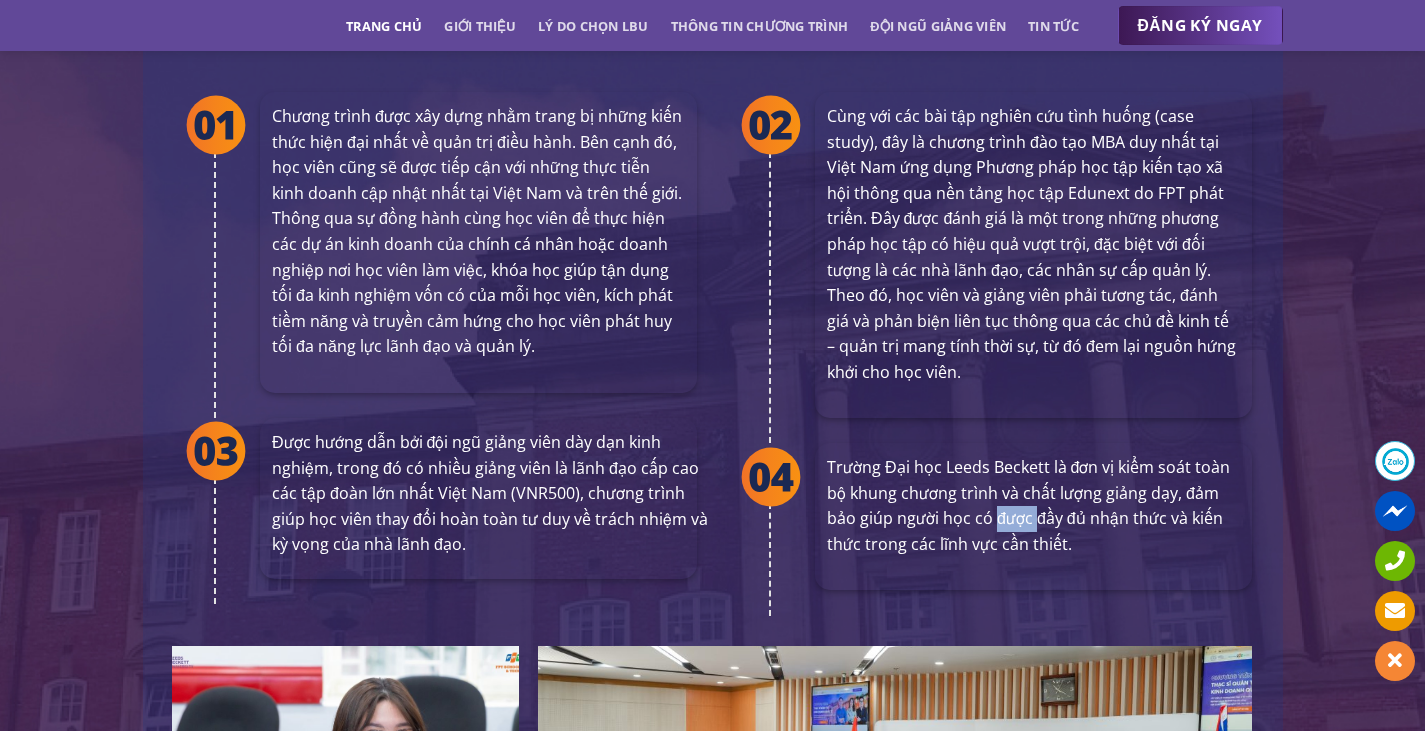 click on "Trường Đại học [UNIVERSITY_NAME] là đơn vị kiểm soát toàn bộ khung chương trình và chất lượng giảng dạy, đảm bảo giúp người học có được đầy đủ nhận thức và kiến thức trong các lĩnh vực cần thiết." at bounding box center [1033, 506] 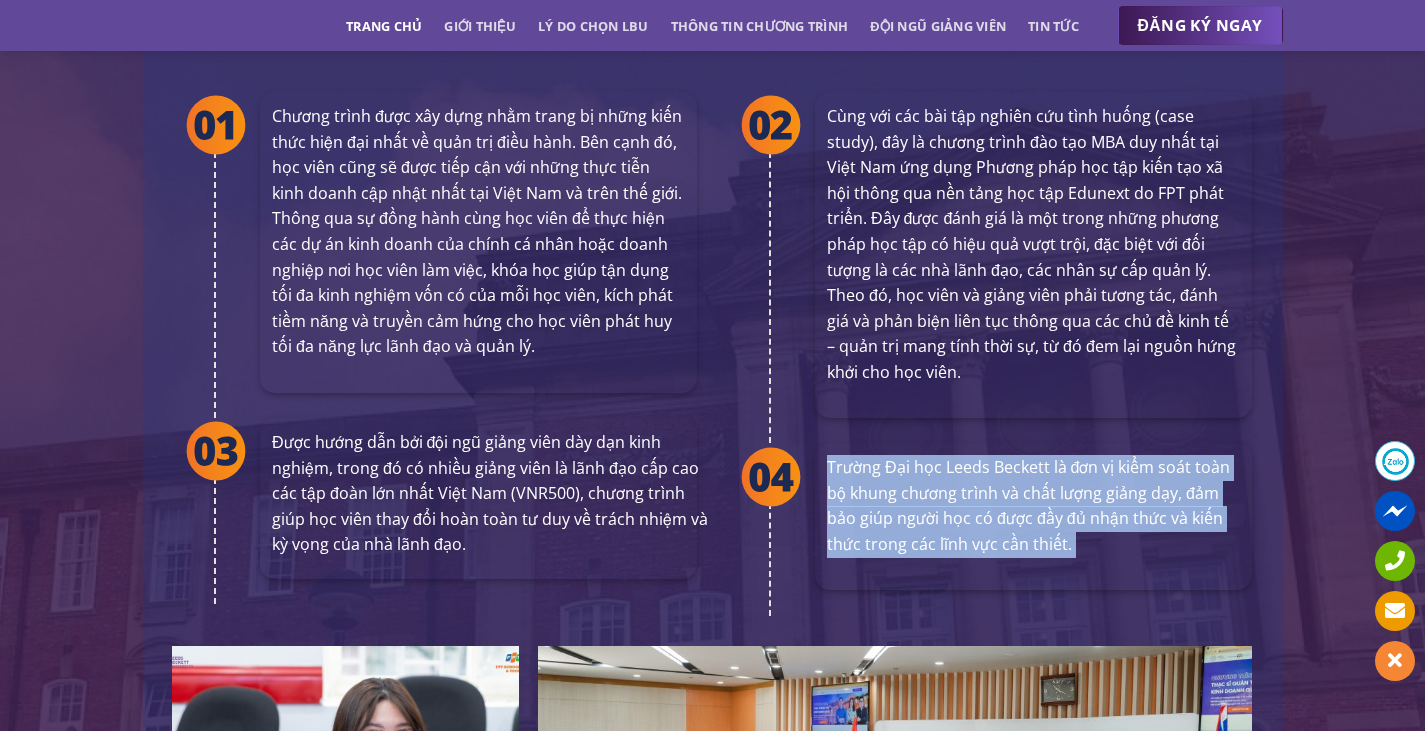 click on "Trường Đại học [UNIVERSITY_NAME] là đơn vị kiểm soát toàn bộ khung chương trình và chất lượng giảng dạy, đảm bảo giúp người học có được đầy đủ nhận thức và kiến thức trong các lĩnh vực cần thiết." at bounding box center [1033, 506] 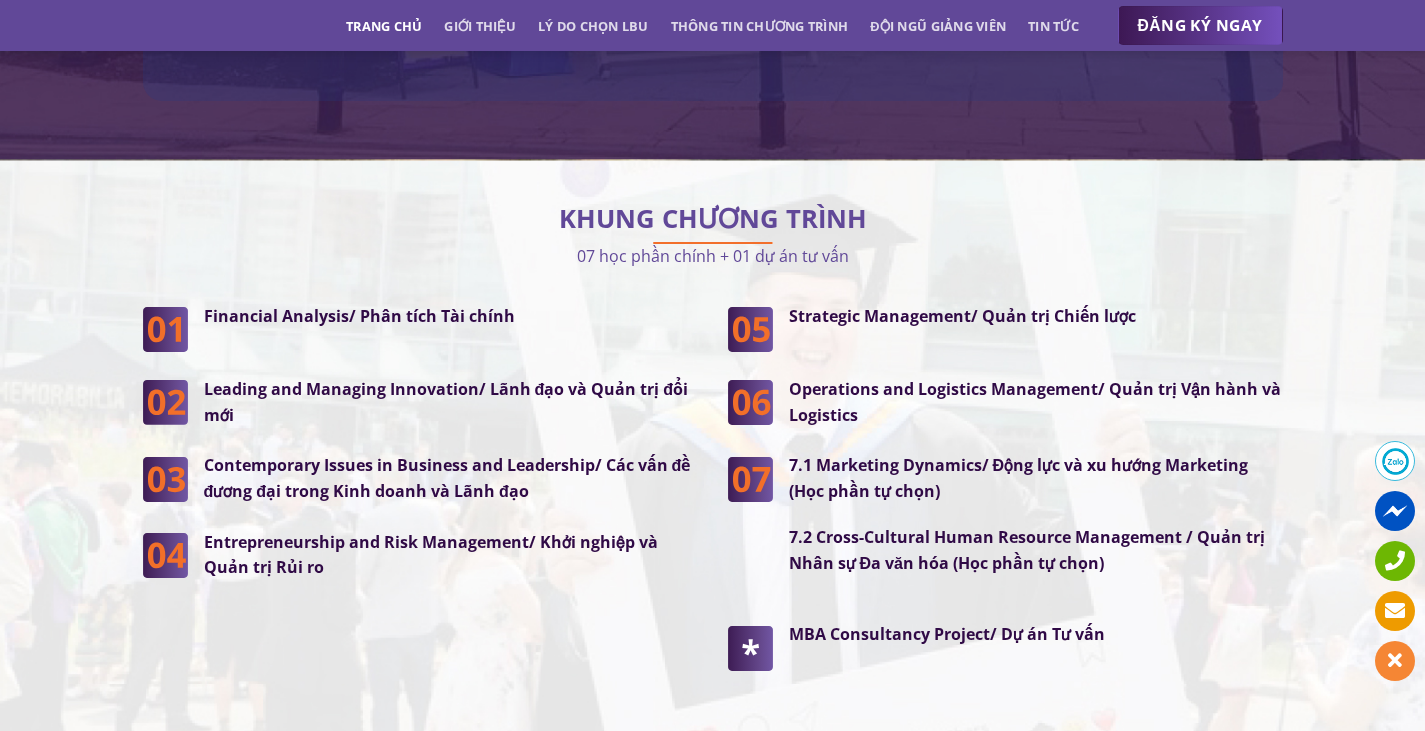 scroll, scrollTop: 5100, scrollLeft: 0, axis: vertical 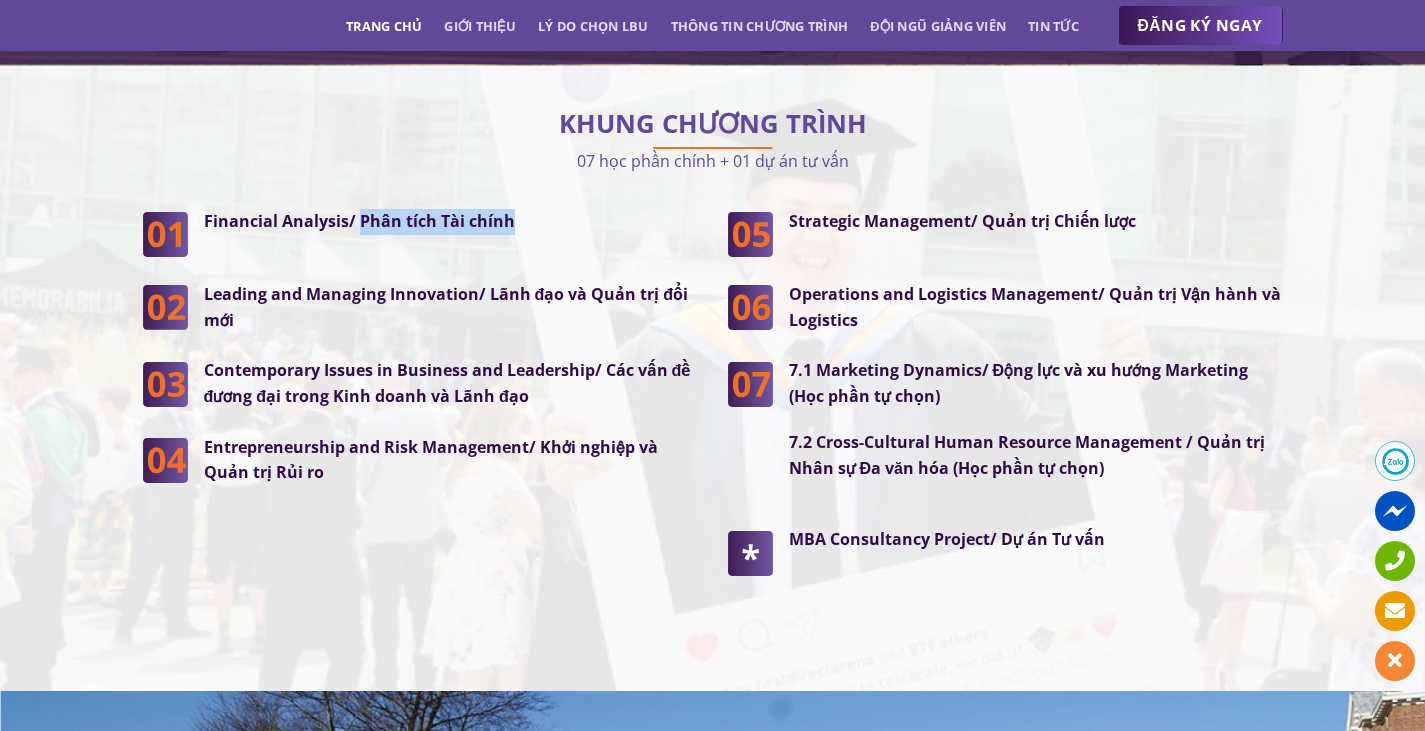 drag, startPoint x: 516, startPoint y: 224, endPoint x: 360, endPoint y: 230, distance: 156.11534 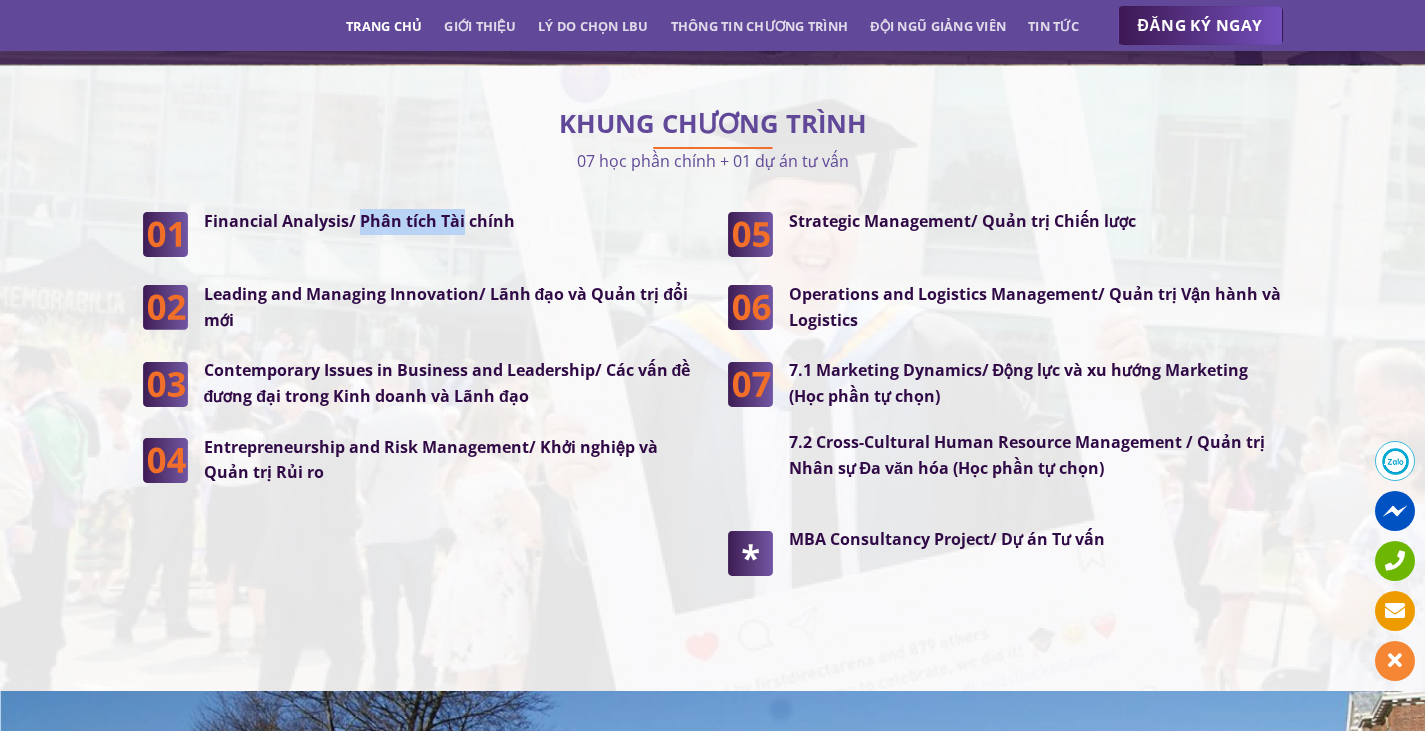 drag, startPoint x: 359, startPoint y: 222, endPoint x: 458, endPoint y: 229, distance: 99.24717 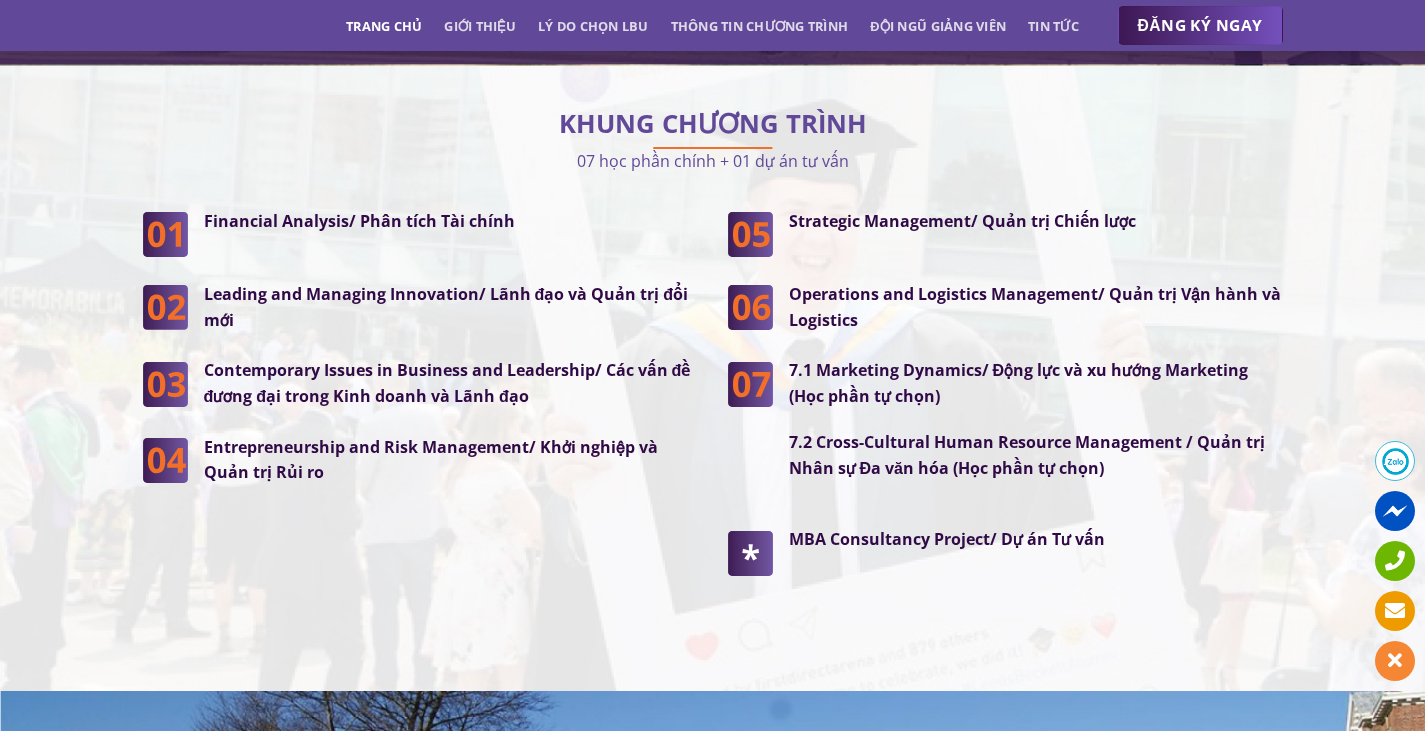 click at bounding box center [750, 551] 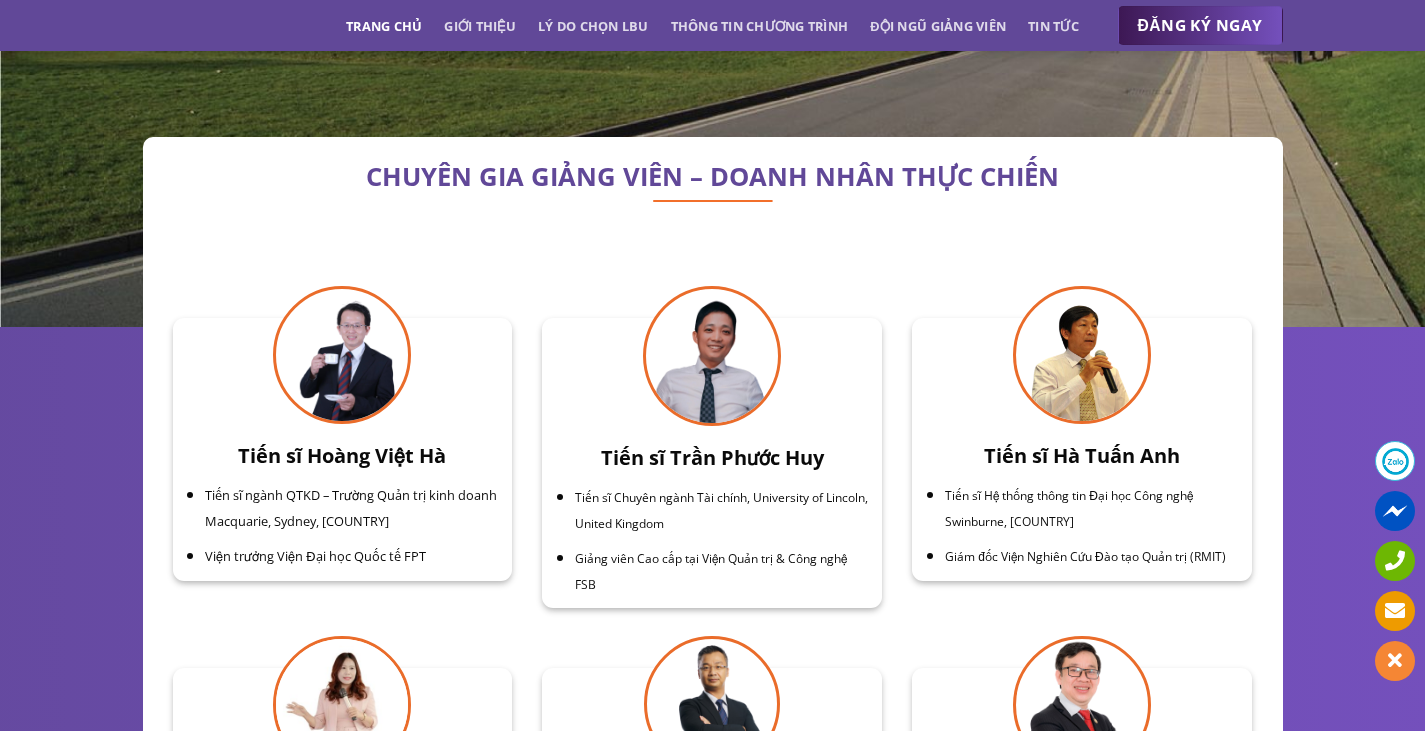 scroll, scrollTop: 6100, scrollLeft: 0, axis: vertical 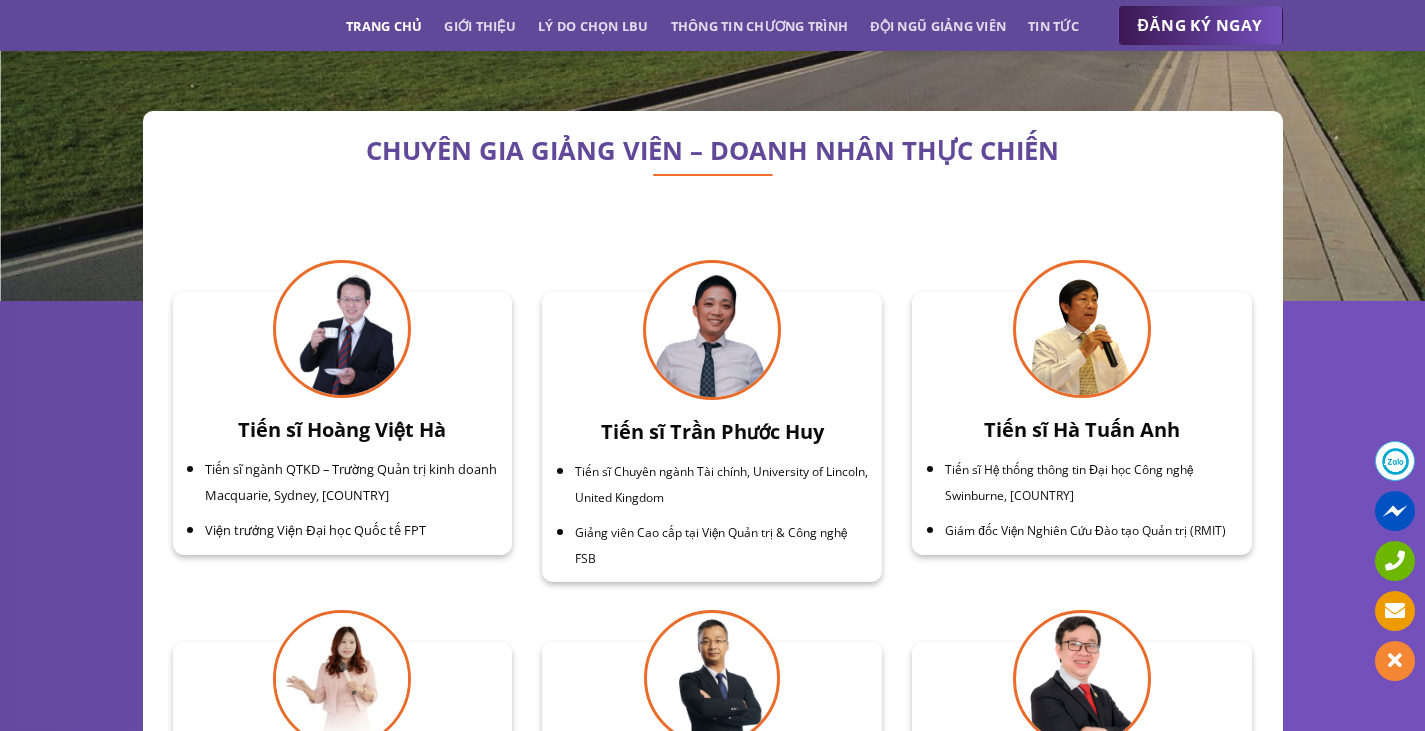 click on "CHUYÊN GIA GIẢNG VIÊN – DOANH NHÂN THỰC CHIẾN" at bounding box center (713, 151) 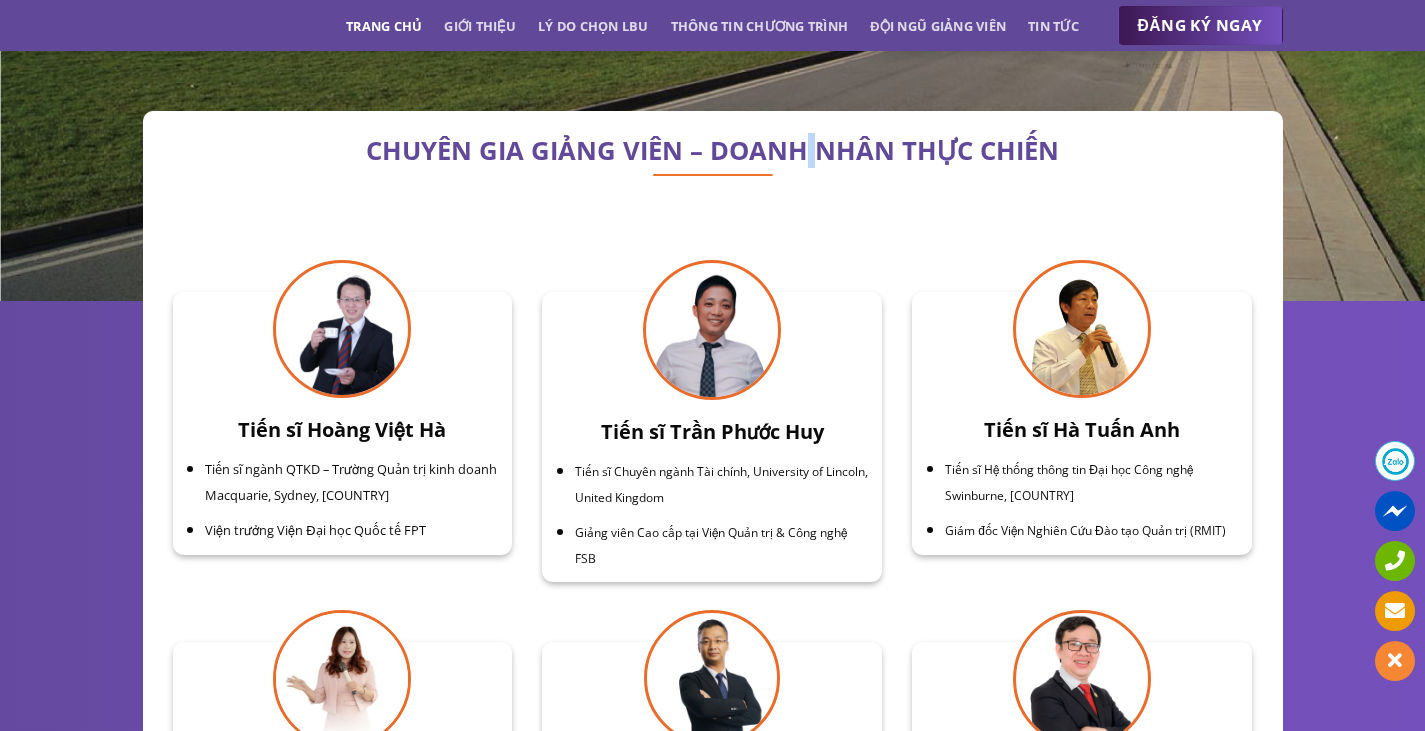 click on "CHUYÊN GIA GIẢNG VIÊN – DOANH NHÂN THỰC CHIẾN" at bounding box center [713, 151] 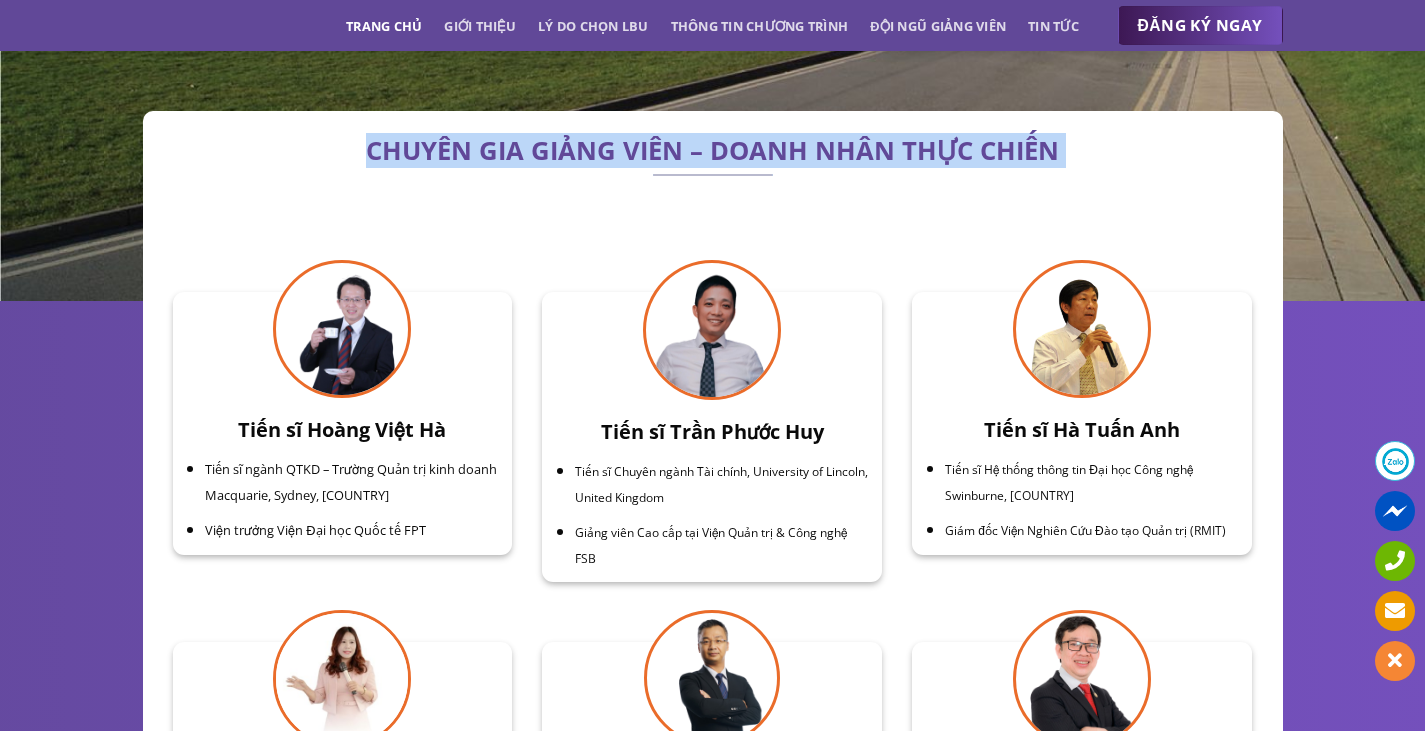 click on "CHUYÊN GIA GIẢNG VIÊN – DOANH NHÂN THỰC CHIẾN" at bounding box center (713, 151) 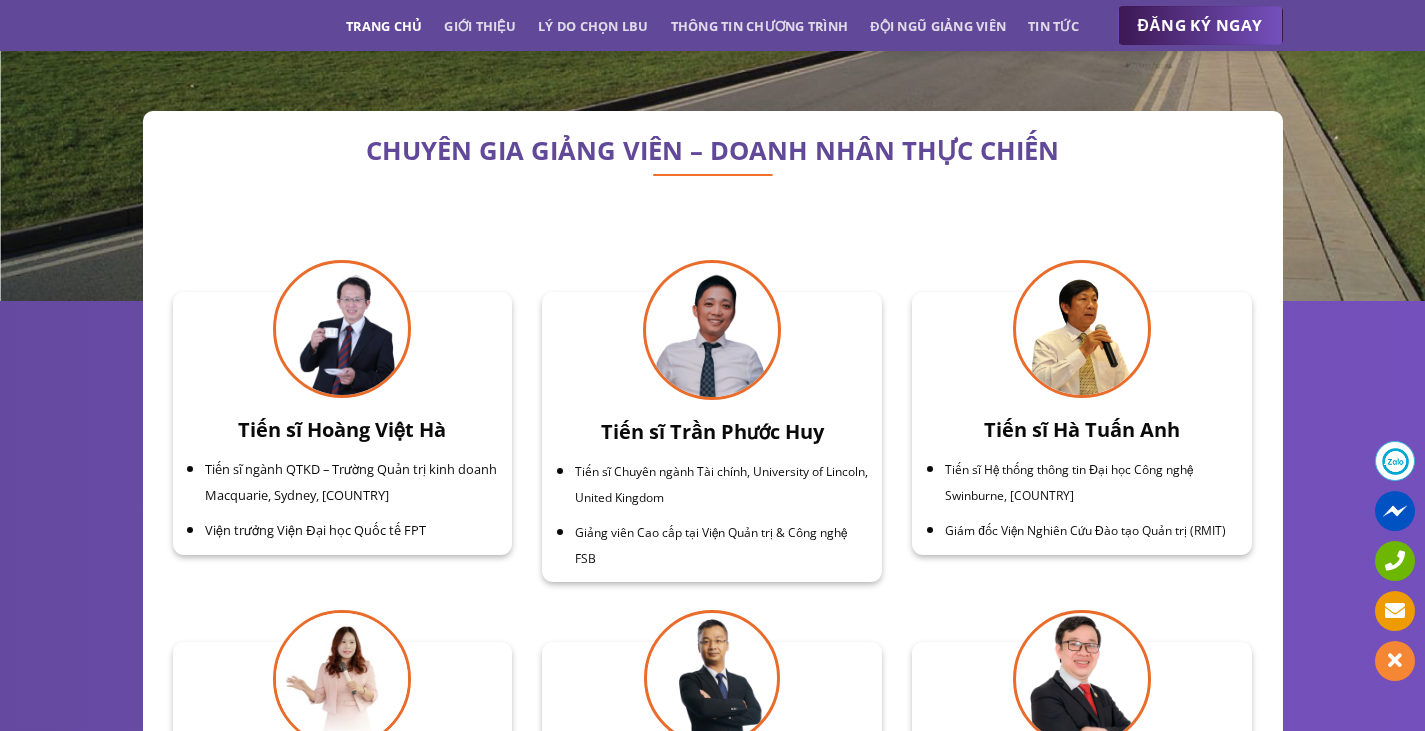 click on "CHUYÊN GIA GIẢNG VIÊN – DOANH NHÂN THỰC CHIẾN" at bounding box center [713, 151] 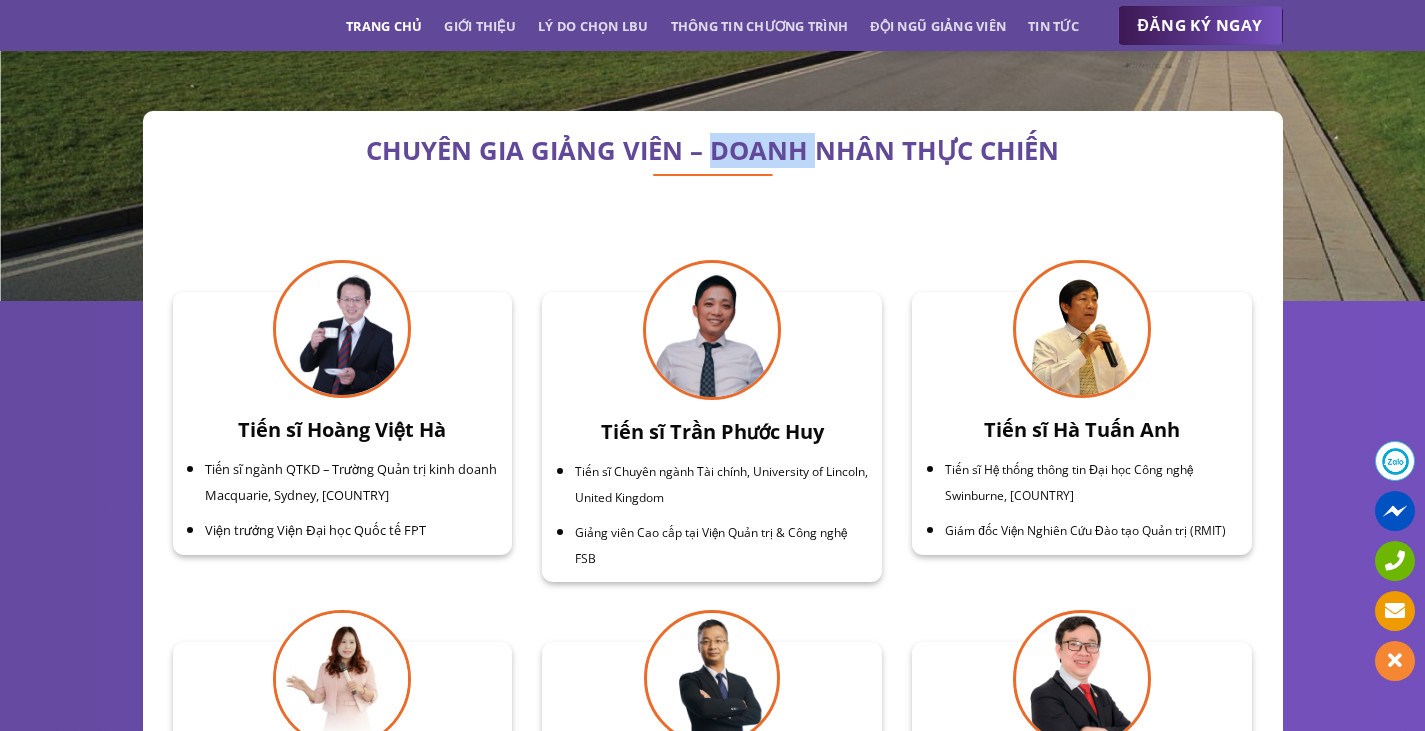 click on "CHUYÊN GIA GIẢNG VIÊN – DOANH NHÂN THỰC CHIẾN" at bounding box center (713, 151) 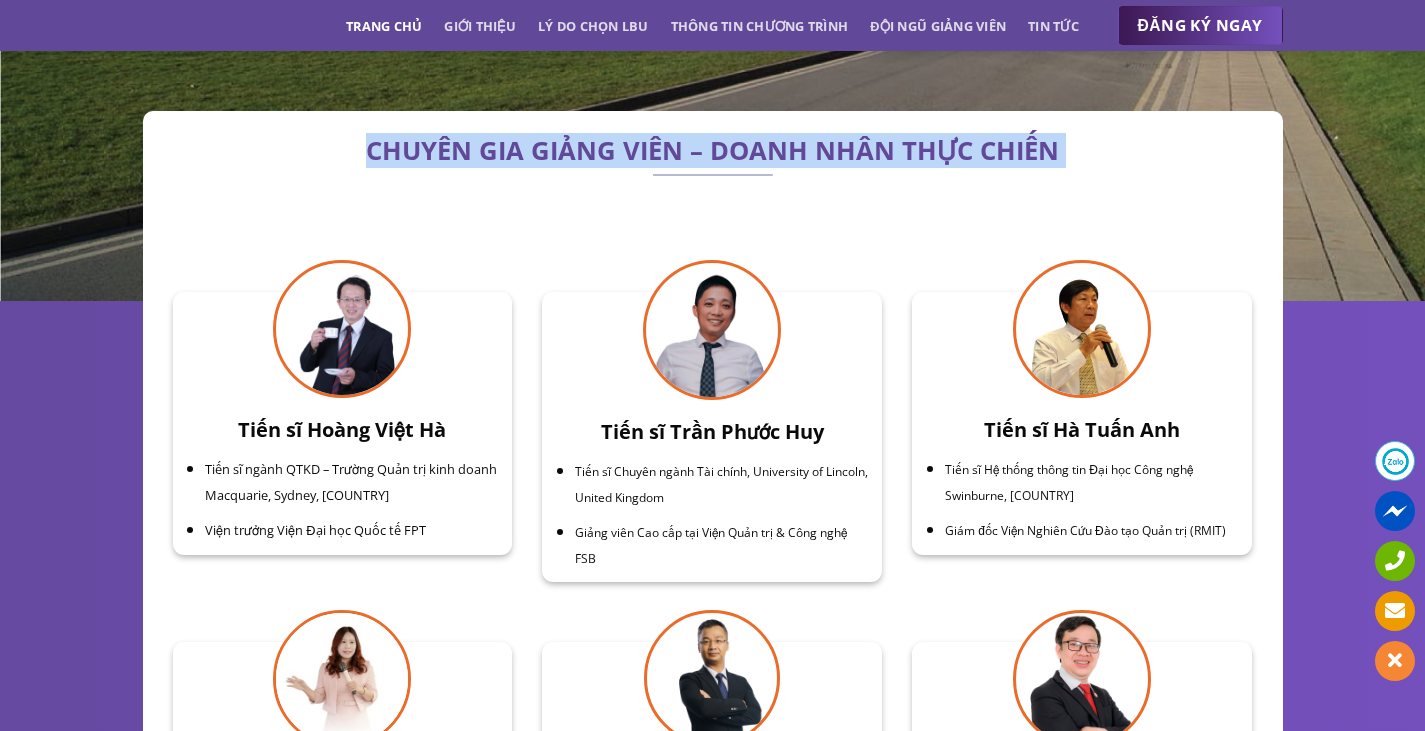 click on "CHUYÊN GIA GIẢNG VIÊN – DOANH NHÂN THỰC CHIẾN" at bounding box center (713, 151) 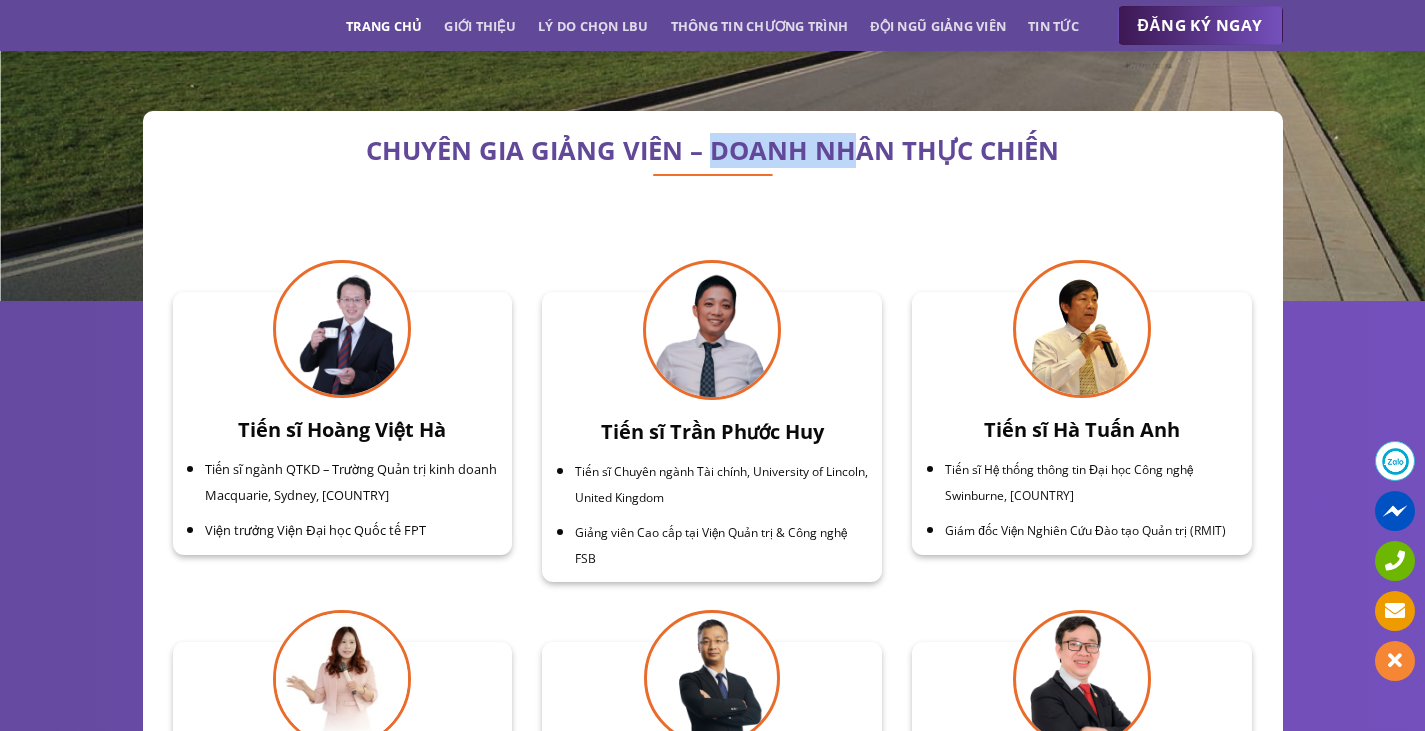 drag, startPoint x: 710, startPoint y: 150, endPoint x: 849, endPoint y: 148, distance: 139.01439 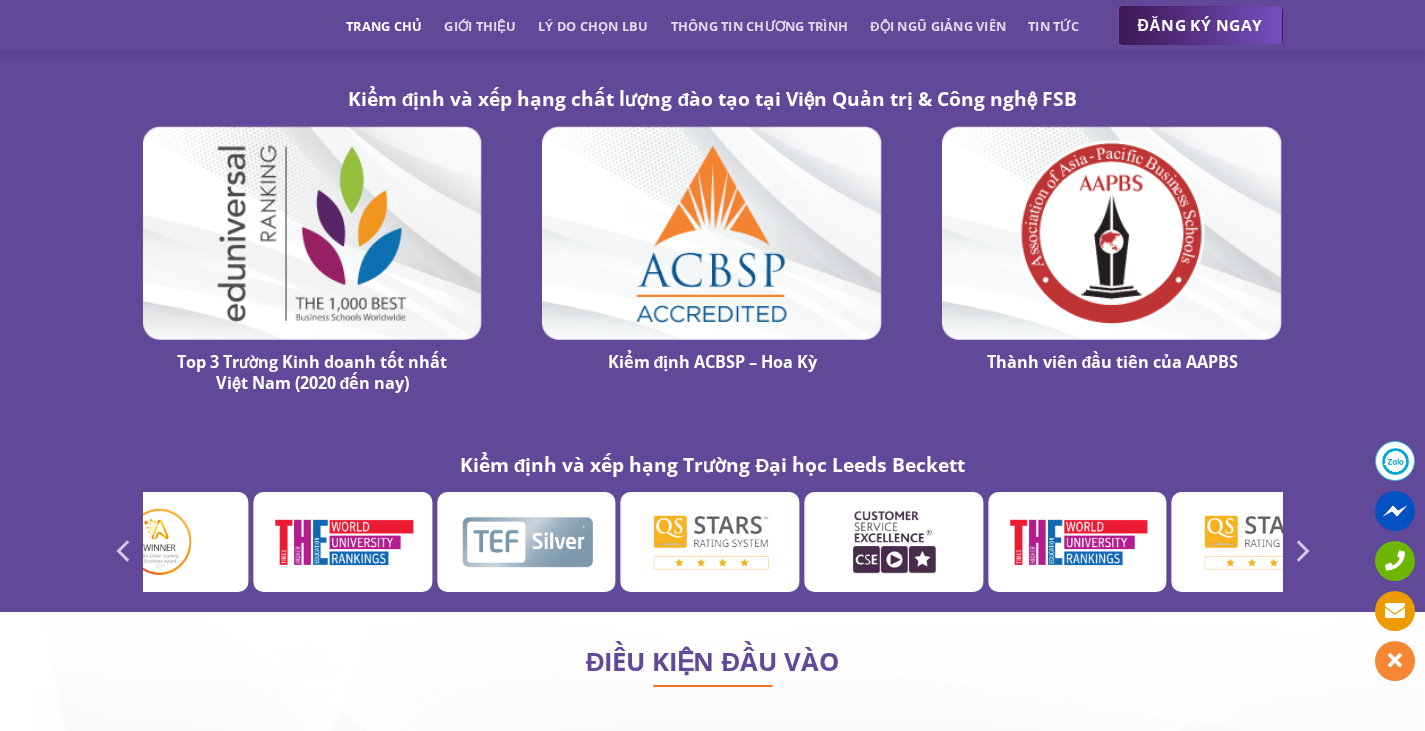 scroll, scrollTop: 10300, scrollLeft: 0, axis: vertical 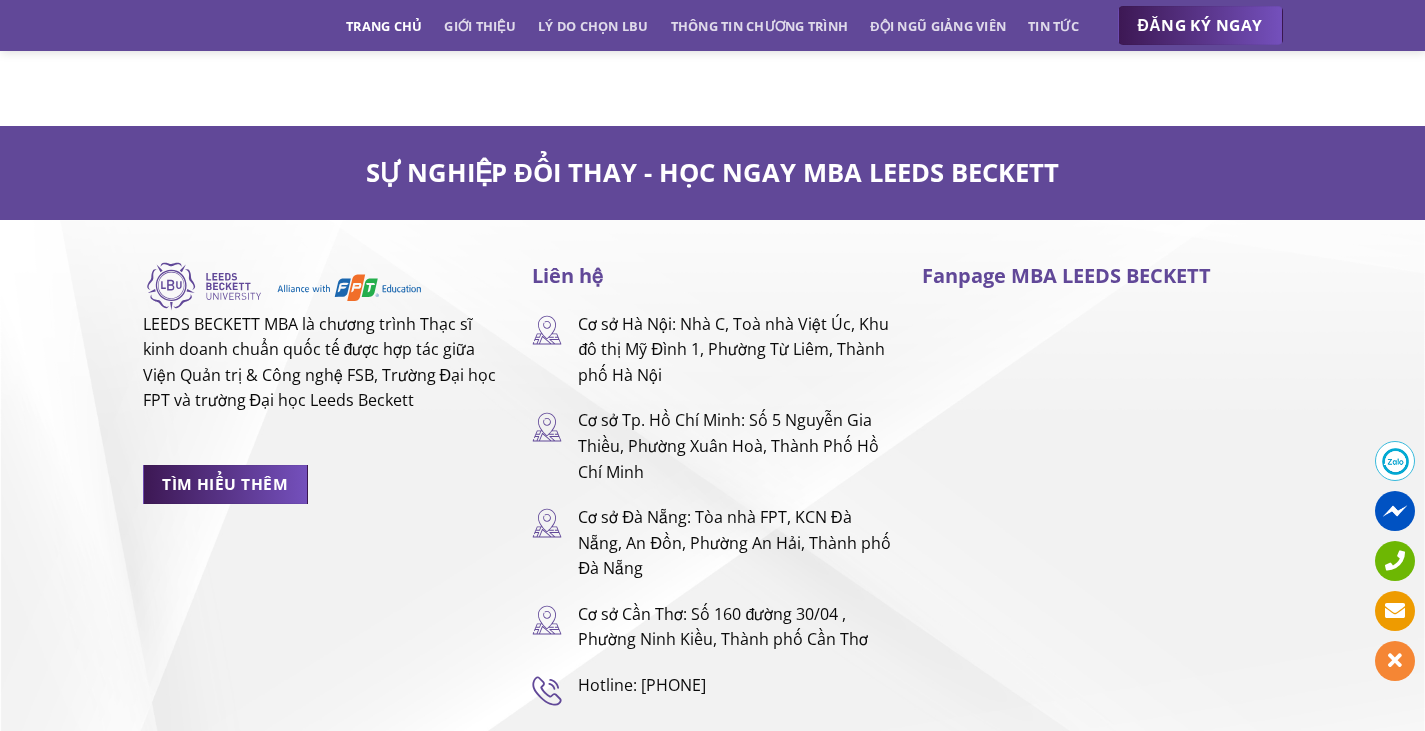 click on "Cơ sở [CITY]: Tòa nhà [COMPANY_NAME], KCN [CITY], An Đồn, Phường An Hải, Thành phố [CITY]" at bounding box center (735, 543) 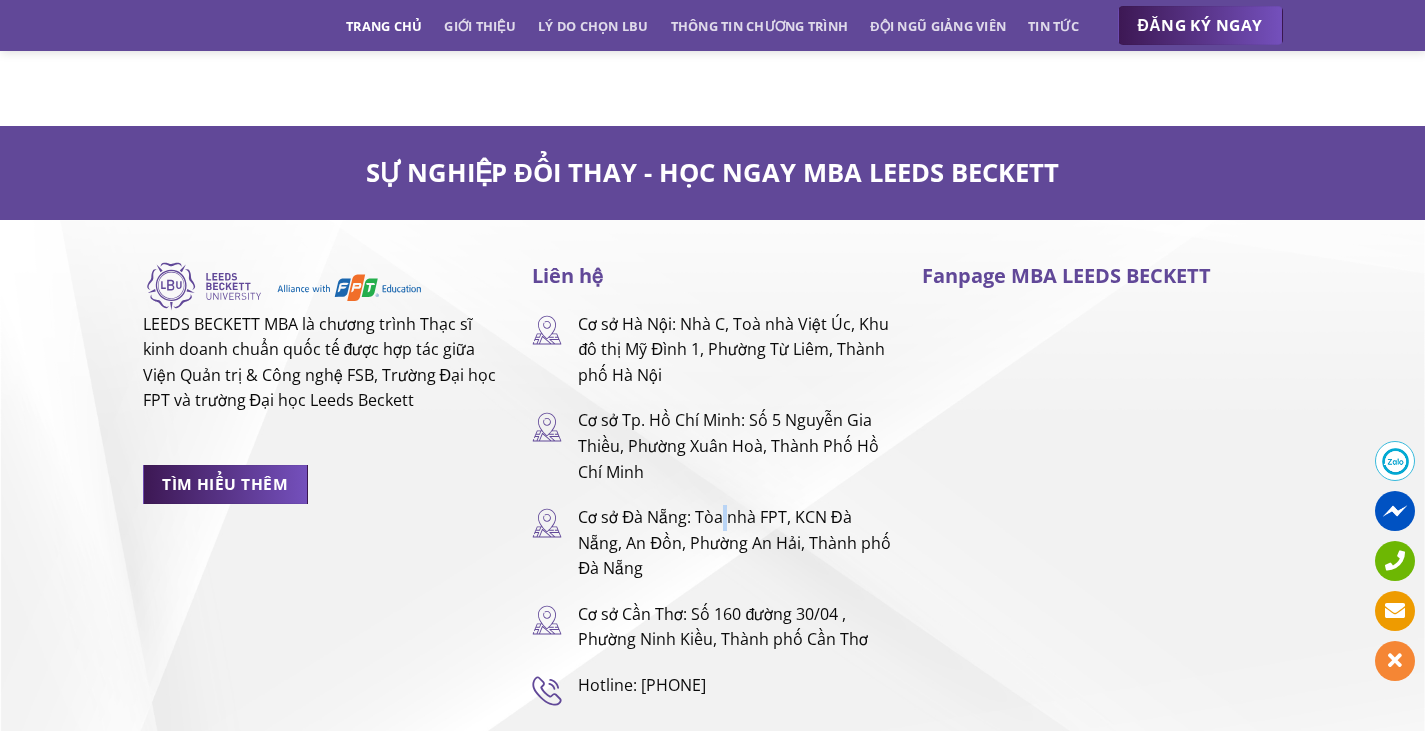 click on "Cơ sở [CITY]: Tòa nhà [COMPANY_NAME], KCN [CITY], An Đồn, Phường An Hải, Thành phố [CITY]" at bounding box center [735, 543] 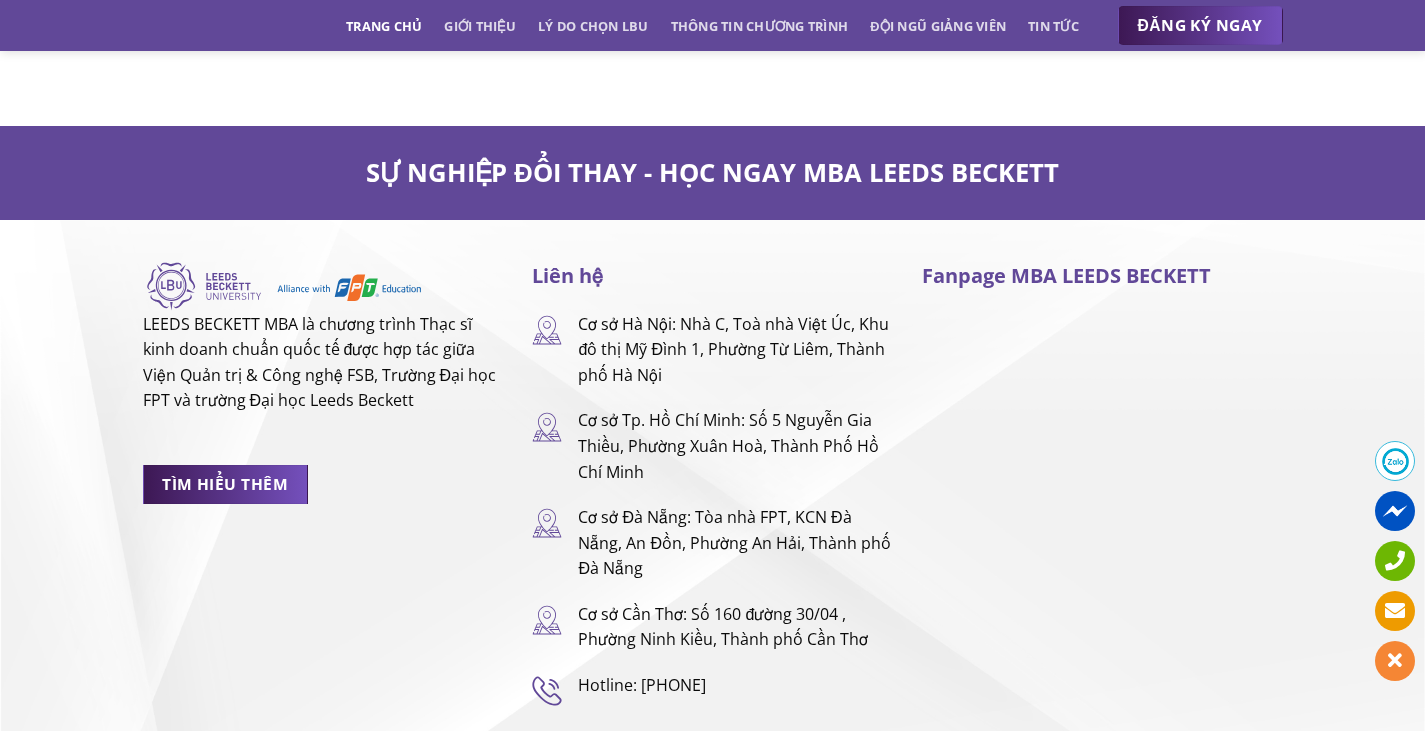 click on "Cơ sở [CITY]: Tòa nhà [COMPANY_NAME], KCN [CITY], An Đồn, Phường An Hải, Thành phố [CITY]" at bounding box center [735, 543] 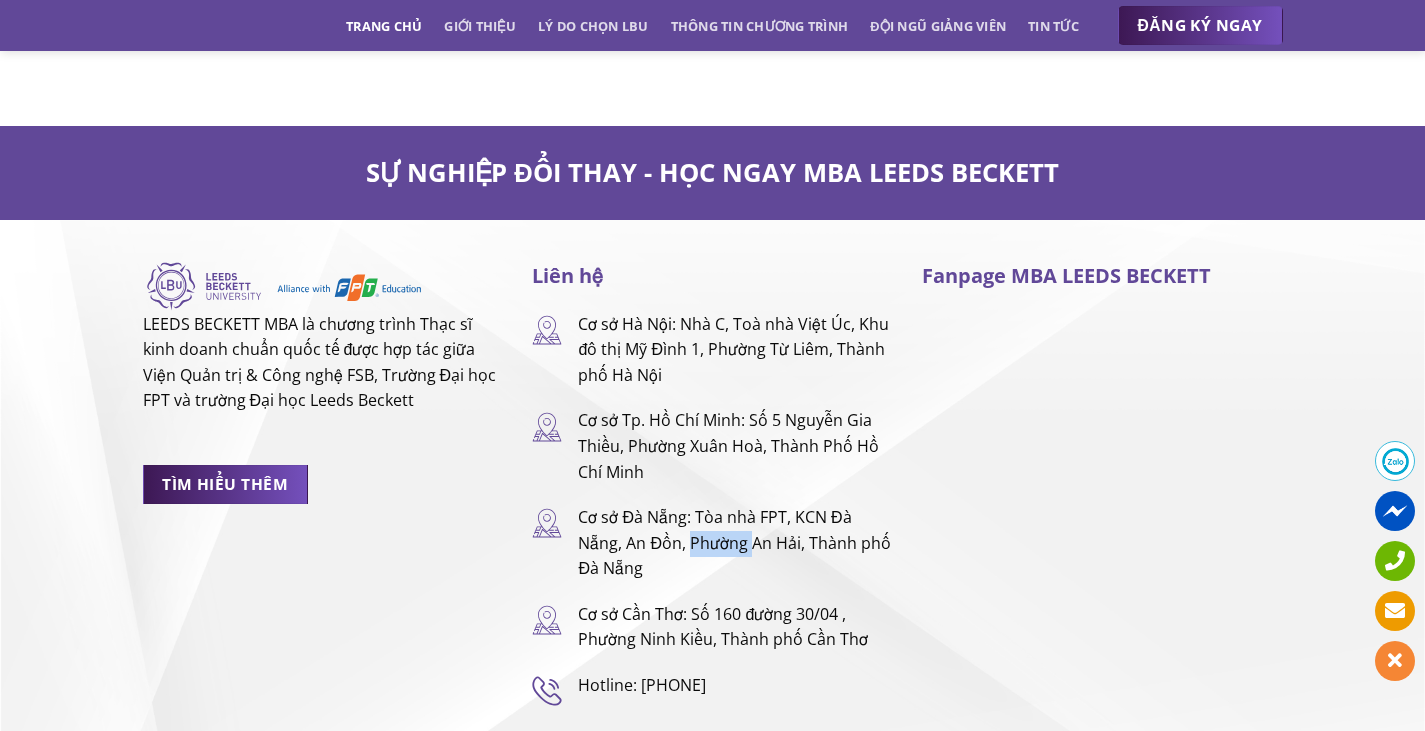 click on "Cơ sở [CITY]: Tòa nhà [COMPANY_NAME], KCN [CITY], An Đồn, Phường An Hải, Thành phố [CITY]" at bounding box center (735, 543) 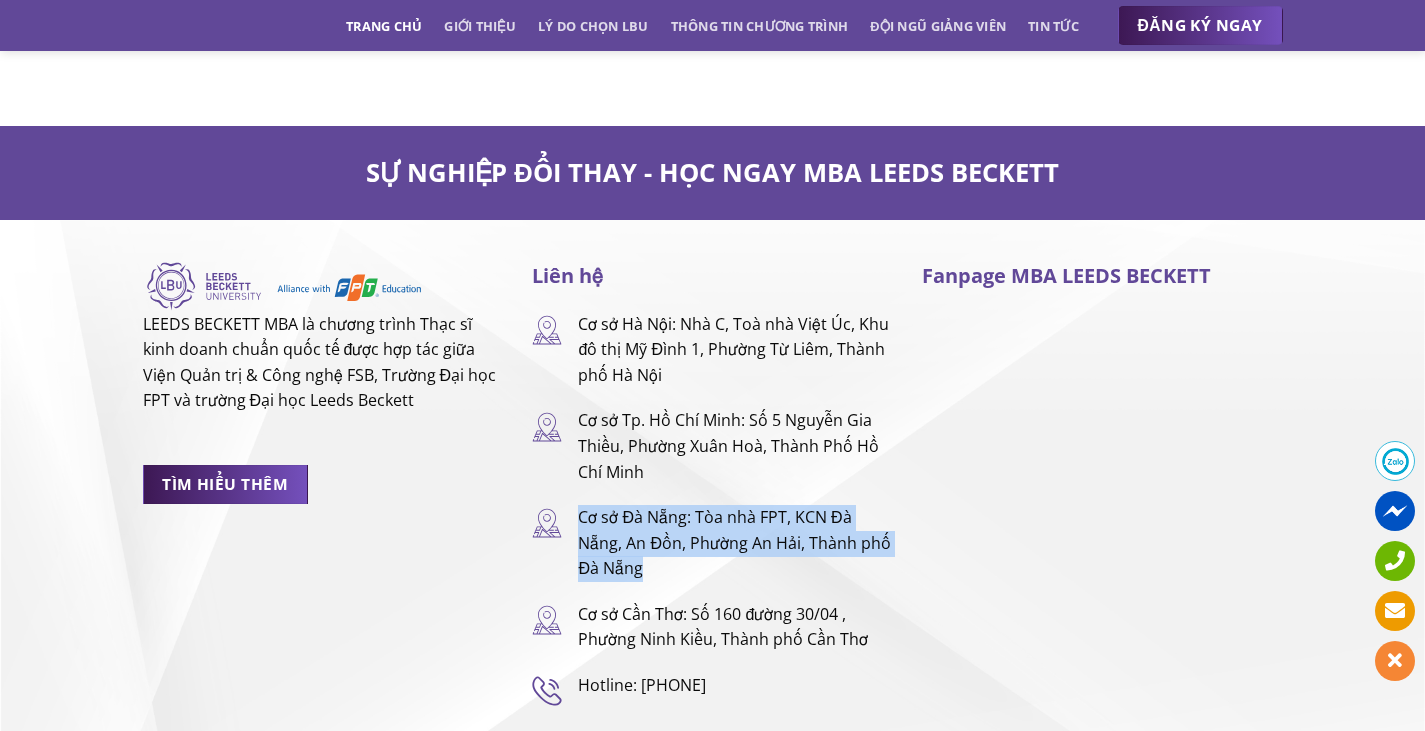 click on "Cơ sở [CITY]: Tòa nhà [COMPANY_NAME], KCN [CITY], An Đồn, Phường An Hải, Thành phố [CITY]" at bounding box center (735, 543) 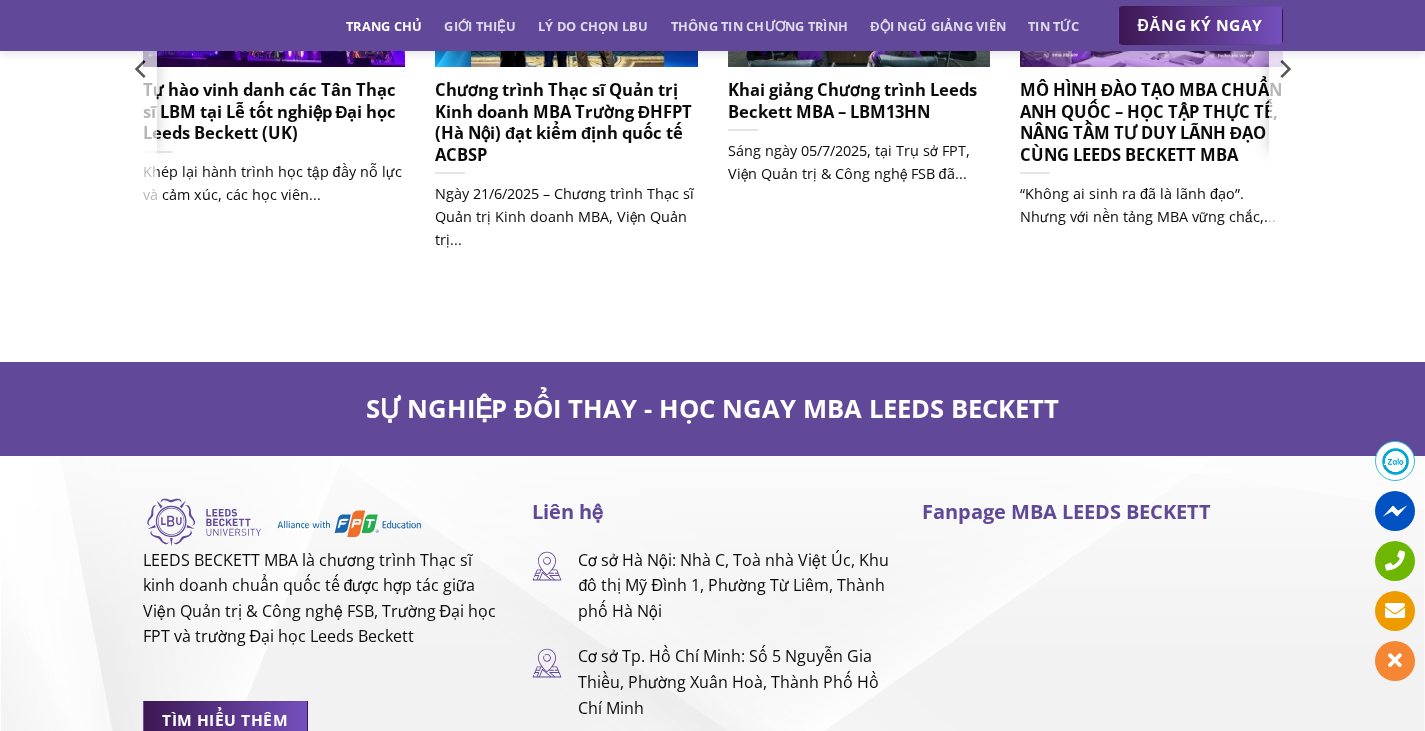 scroll, scrollTop: 11909, scrollLeft: 0, axis: vertical 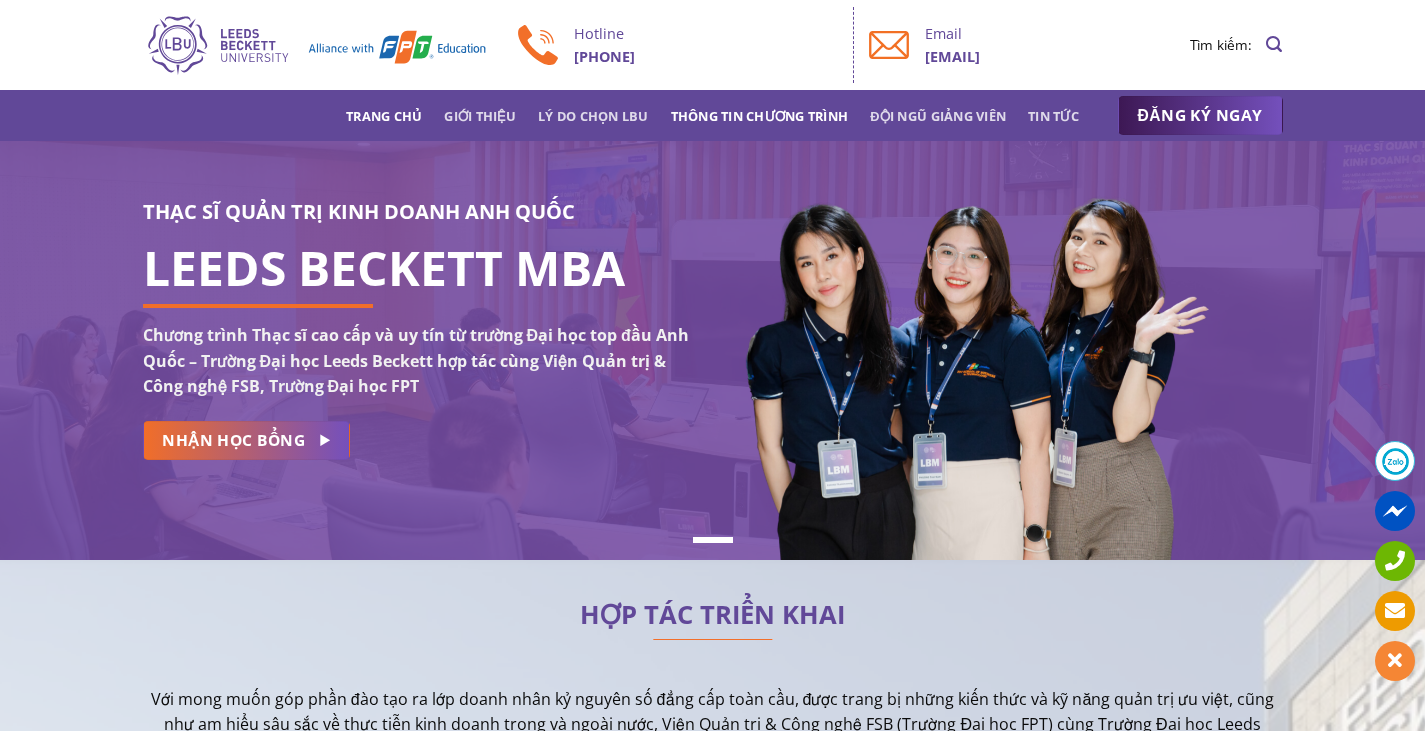 click on "Thông tin chương trình" at bounding box center (760, 116) 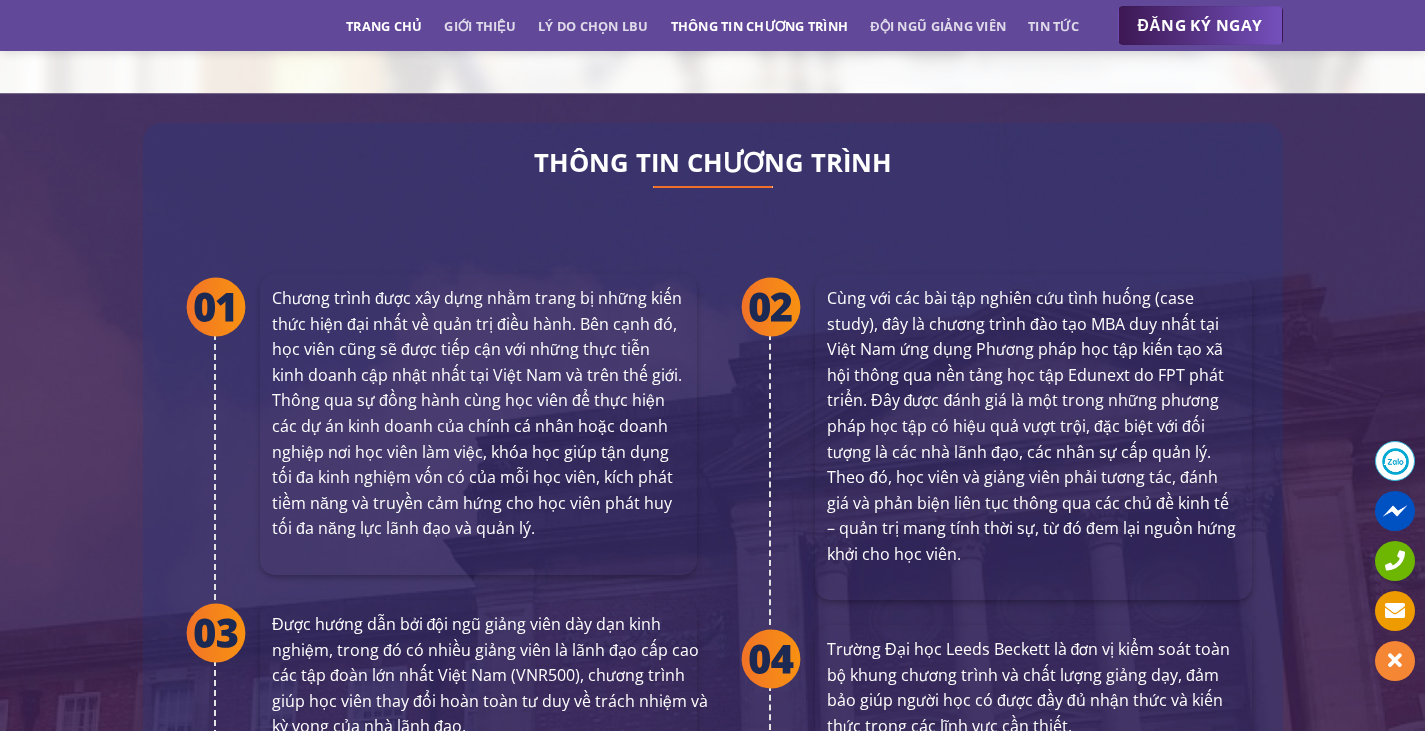 scroll, scrollTop: 3640, scrollLeft: 0, axis: vertical 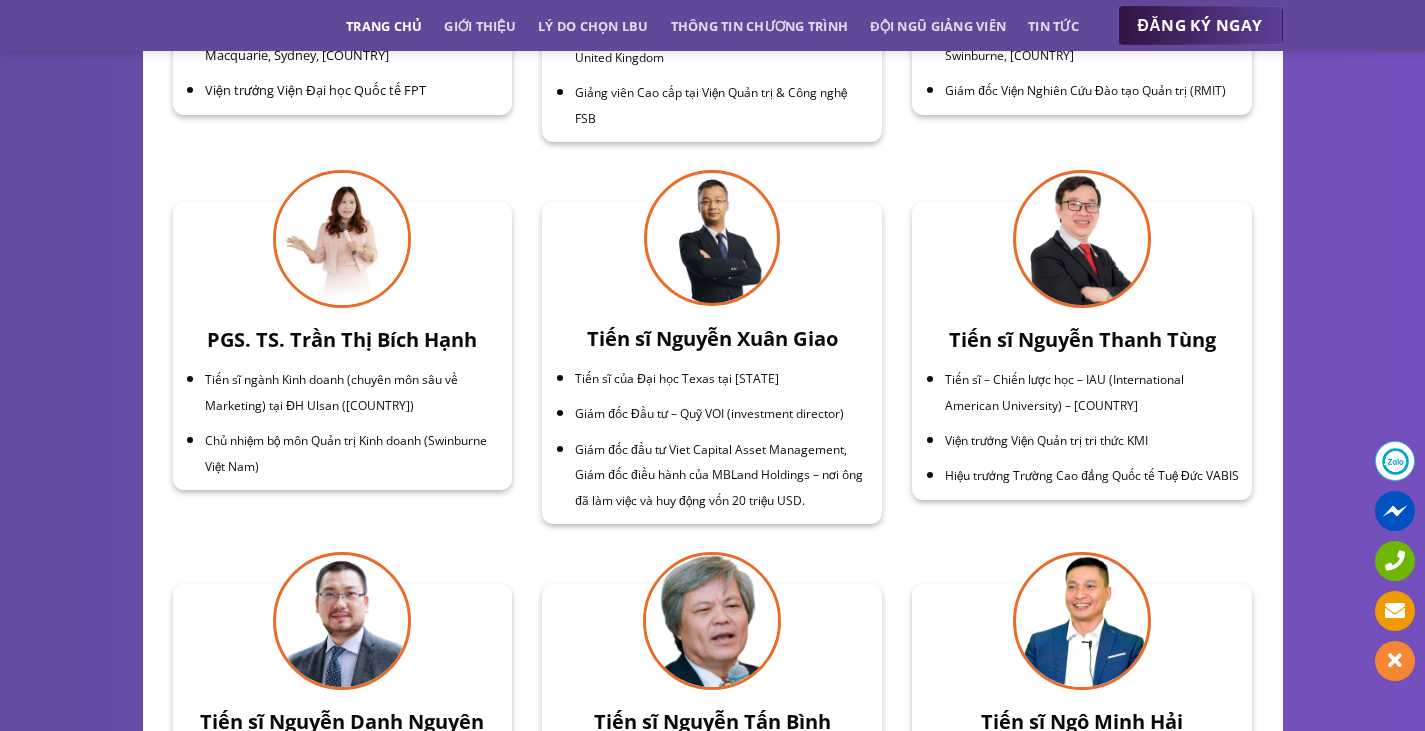 click on "ĐĂNG KÝ NGAY" at bounding box center (1200, 25) 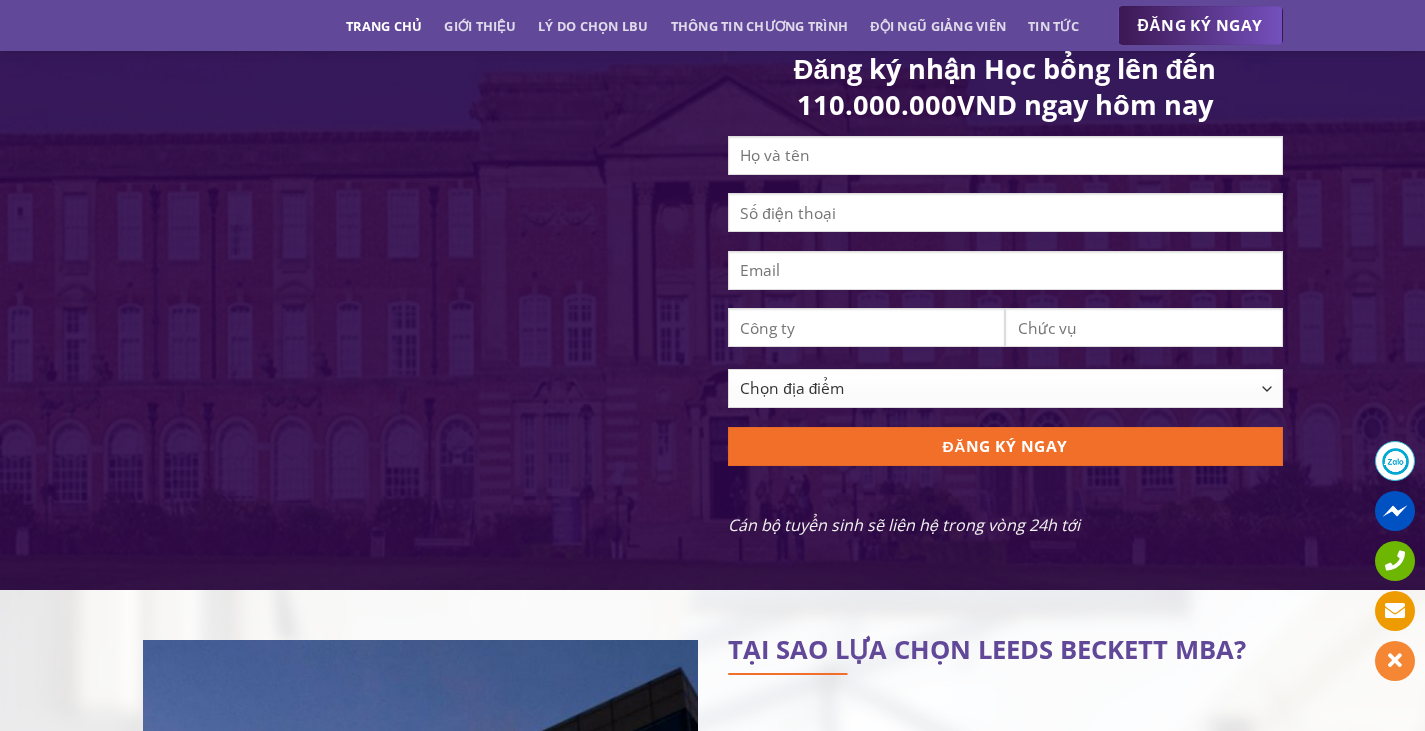 scroll, scrollTop: 1971, scrollLeft: 0, axis: vertical 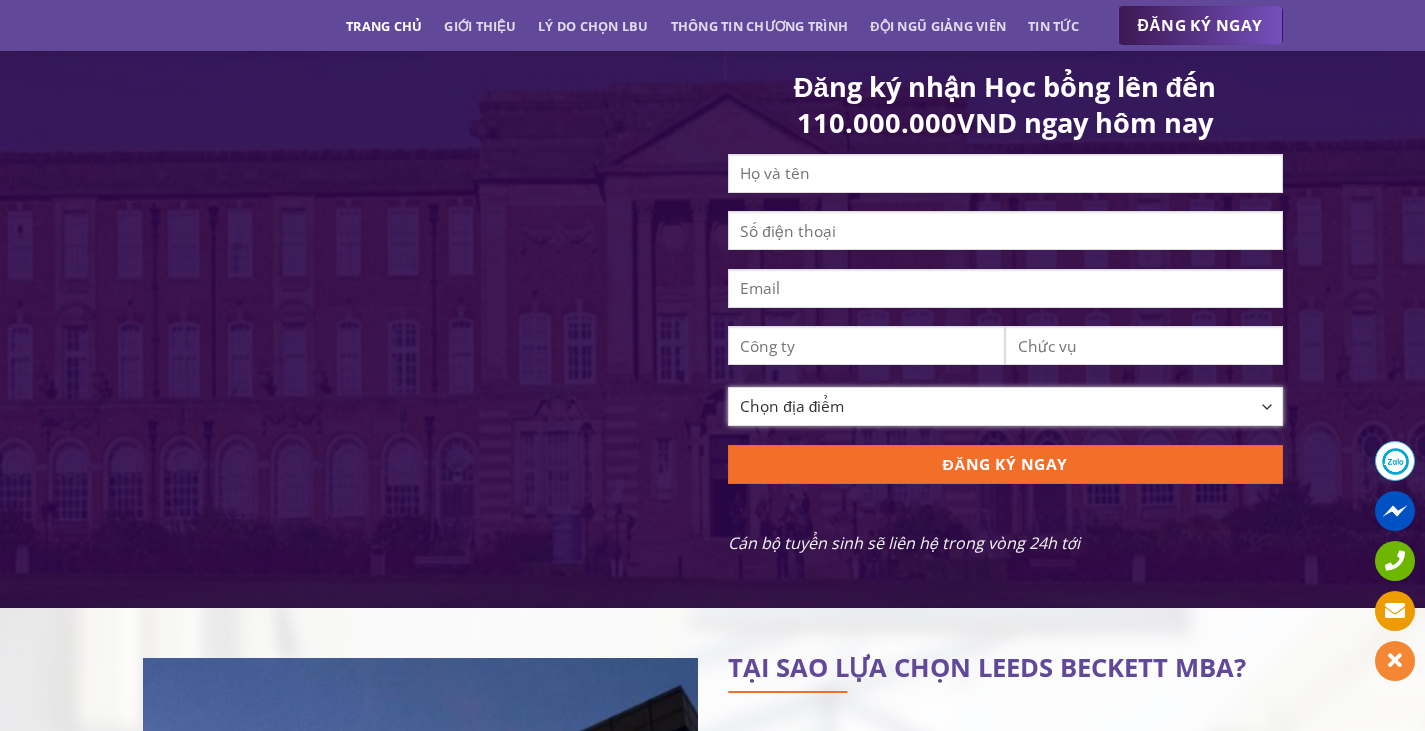 click on "Chọn địa điểm Hà Nội TP Hồ Chí Minh Cần Thơ Đà Nẵng Khác" at bounding box center [1005, 406] 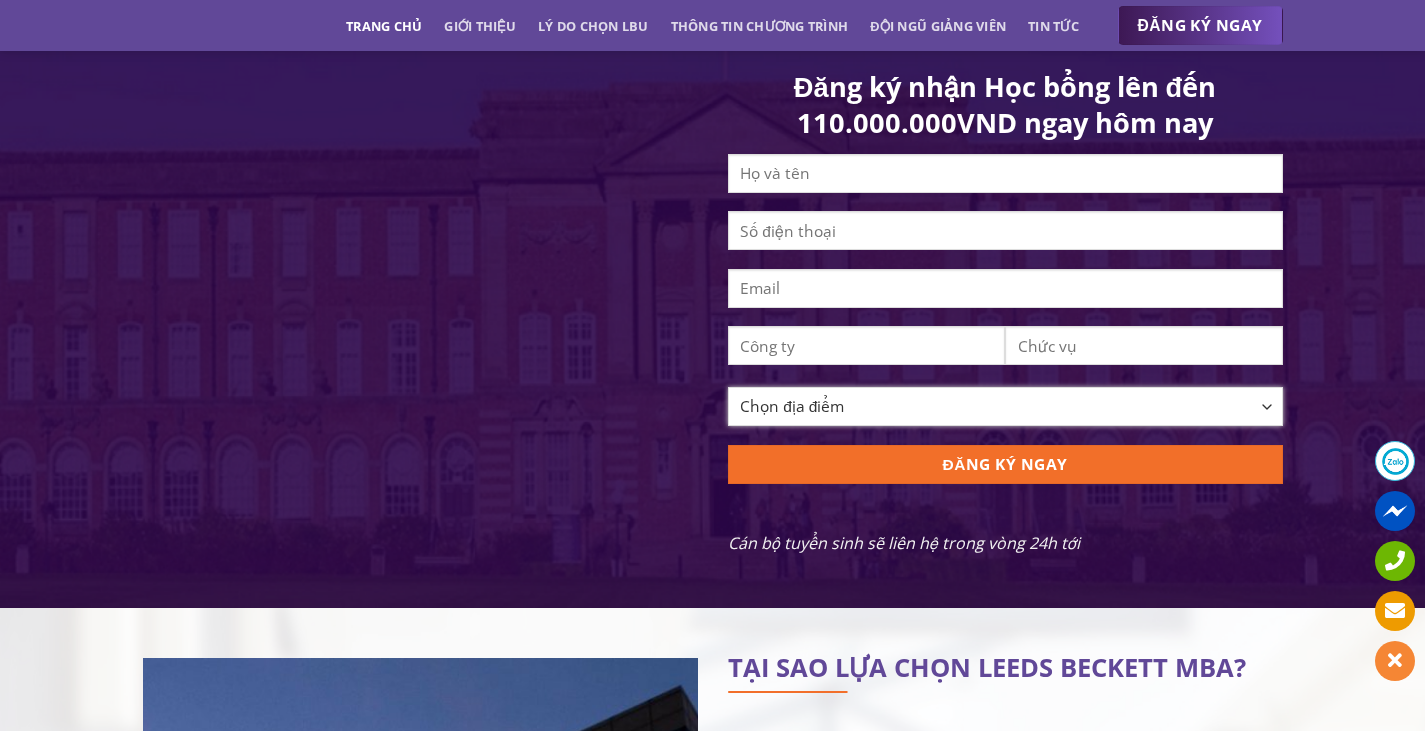 select on "Đà Nẵng" 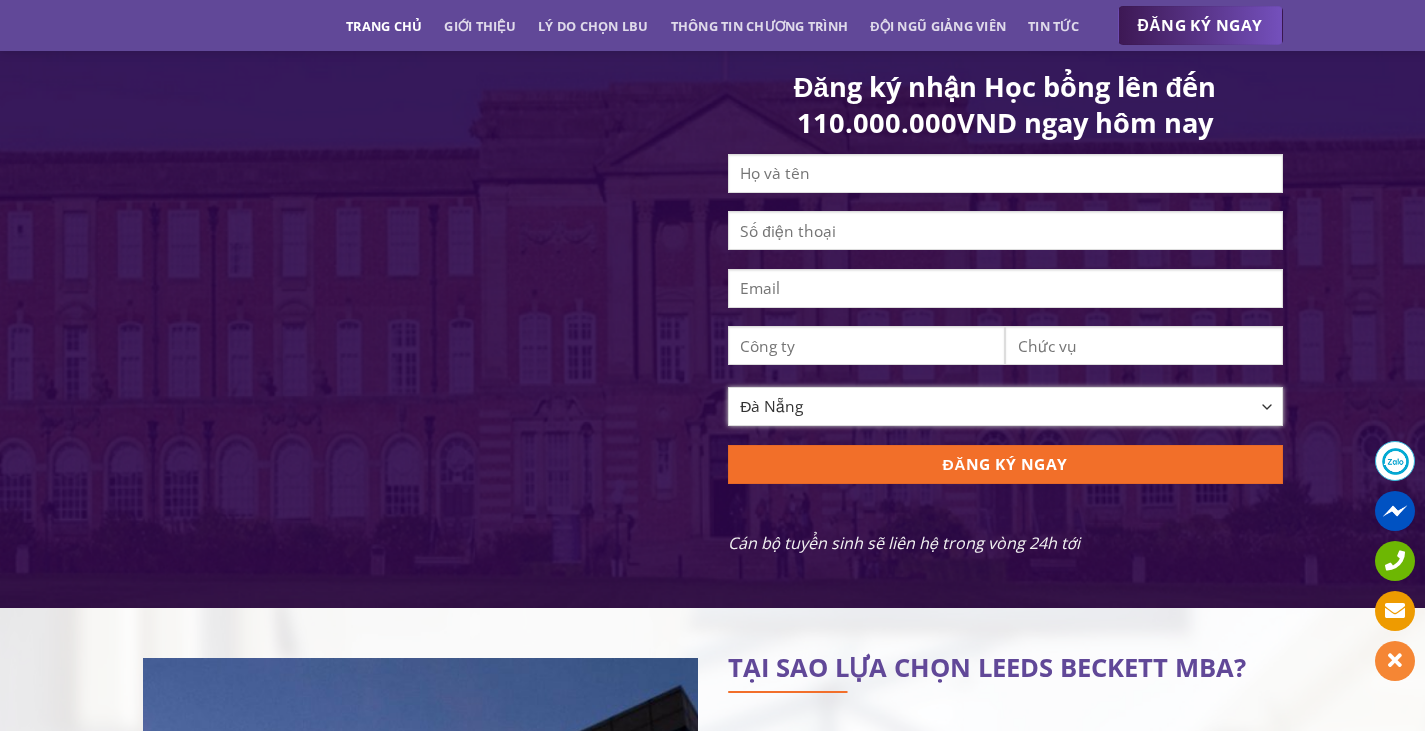 click on "Chọn địa điểm Hà Nội TP Hồ Chí Minh Cần Thơ Đà Nẵng Khác" at bounding box center [1005, 406] 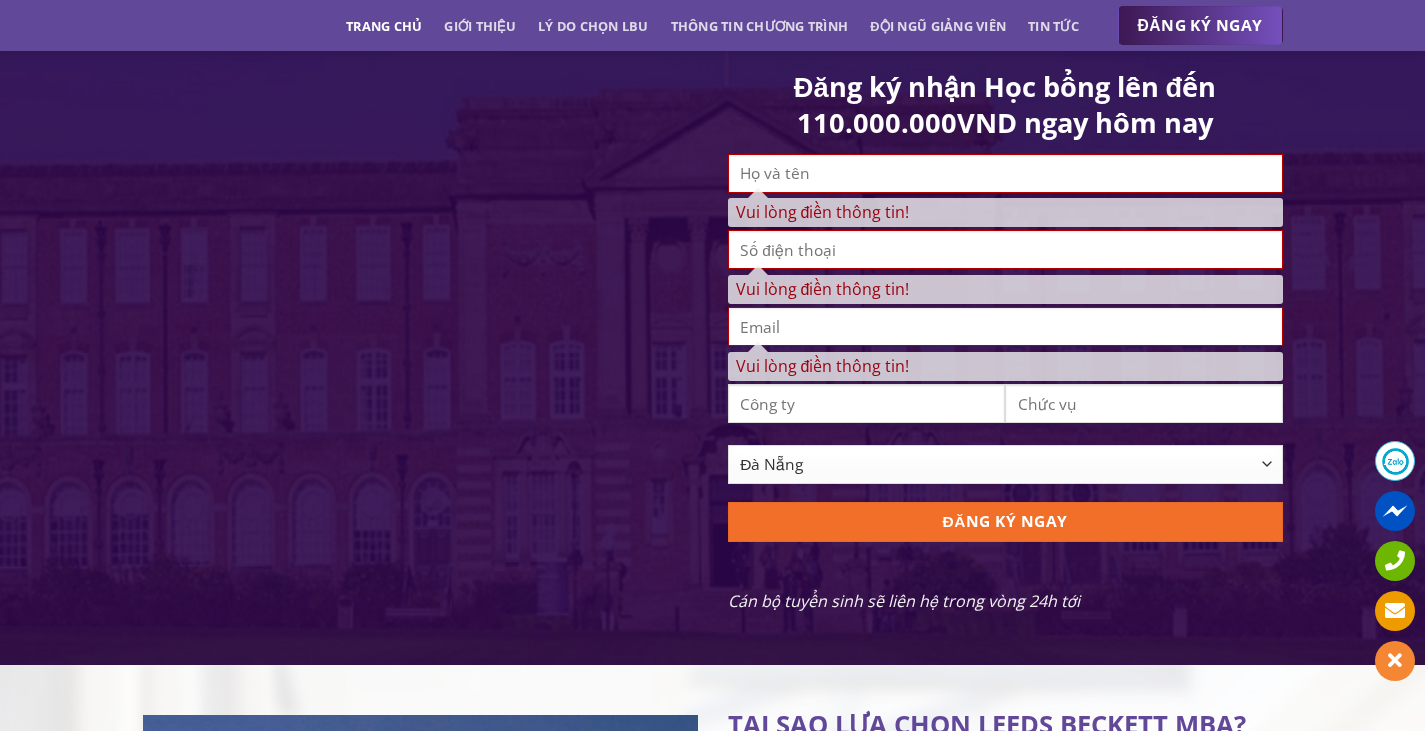 click on "Đăng ký nhận Học bổng lên đến 110.000.000VND ngay hôm nay" at bounding box center [1005, 104] 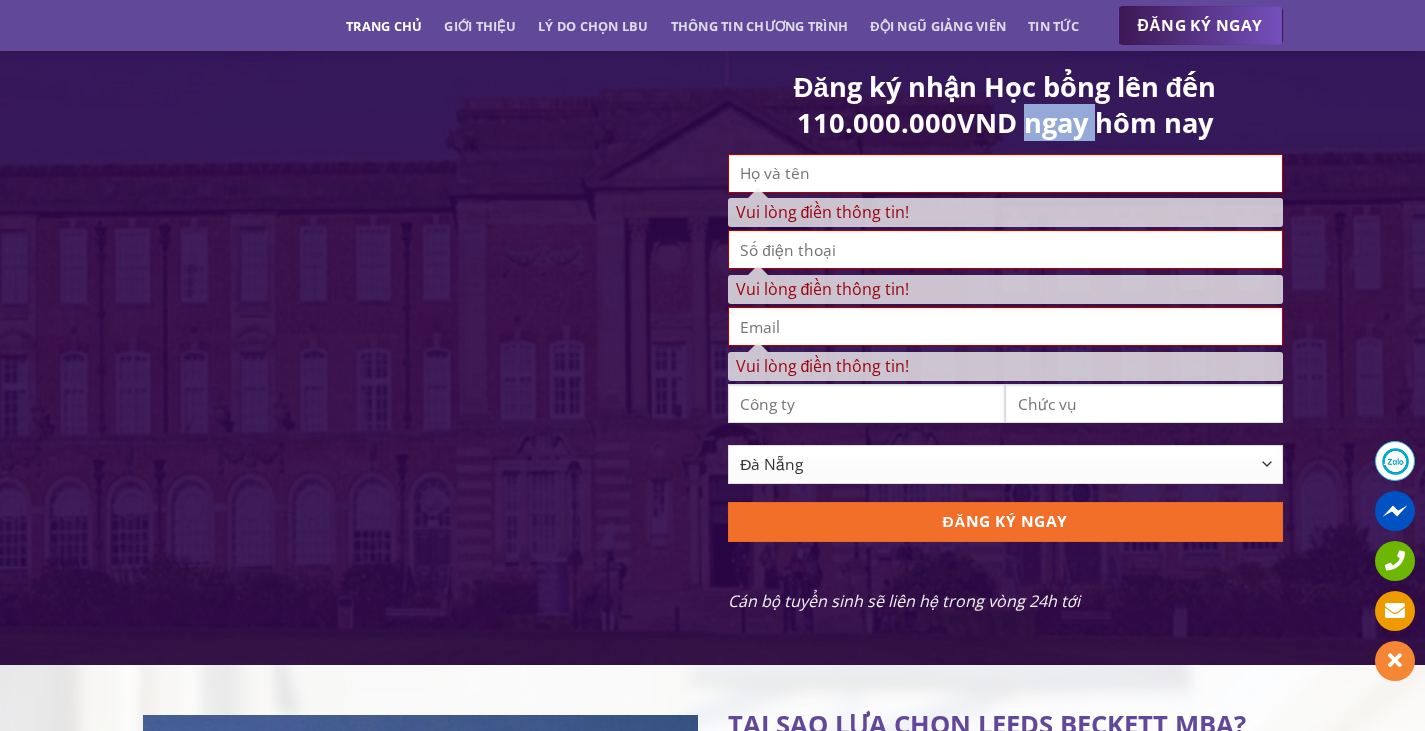 click on "Đăng ký nhận Học bổng lên đến 110.000.000VND ngay hôm nay" at bounding box center [1005, 104] 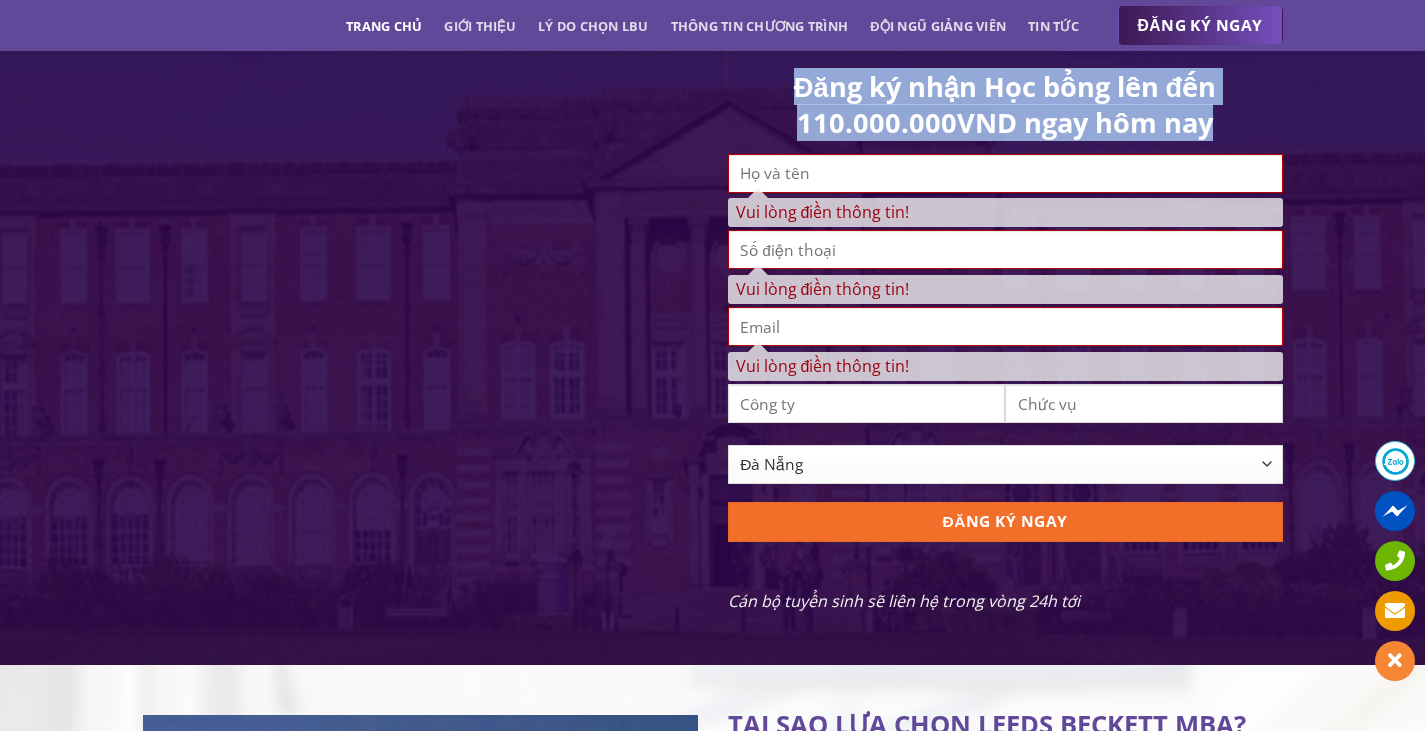 click on "Đăng ký nhận Học bổng lên đến 110.000.000VND ngay hôm nay" at bounding box center (1005, 104) 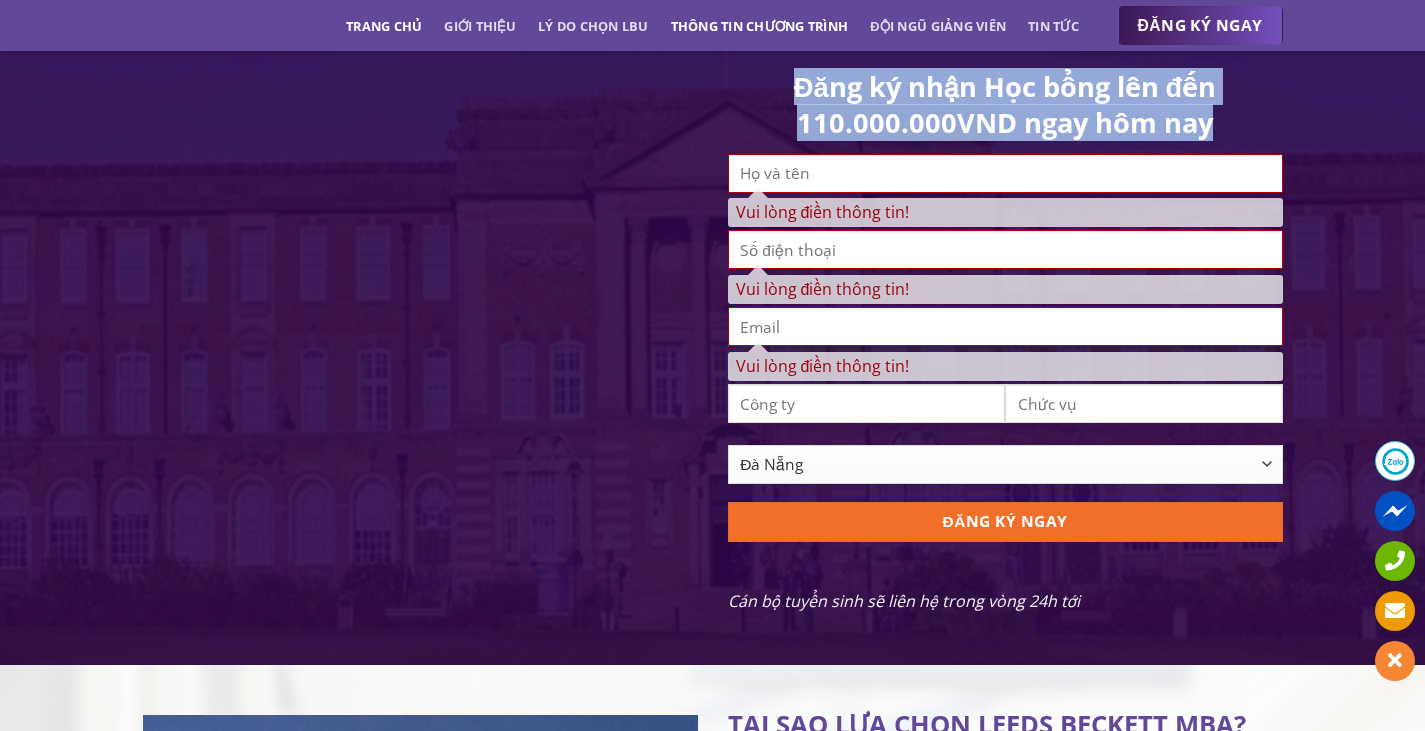 click on "Thông tin chương trình" at bounding box center (760, 26) 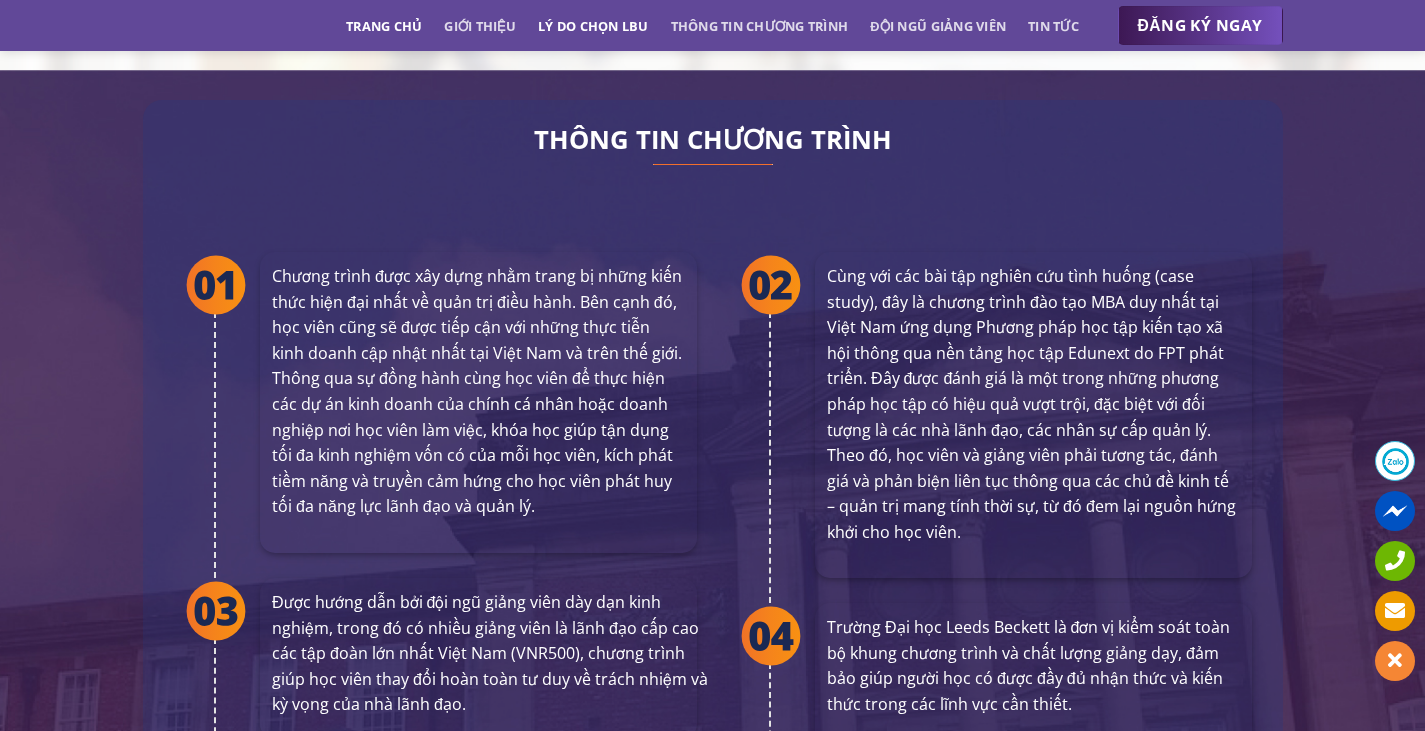 click on "Lý do chọn LBU" at bounding box center (593, 26) 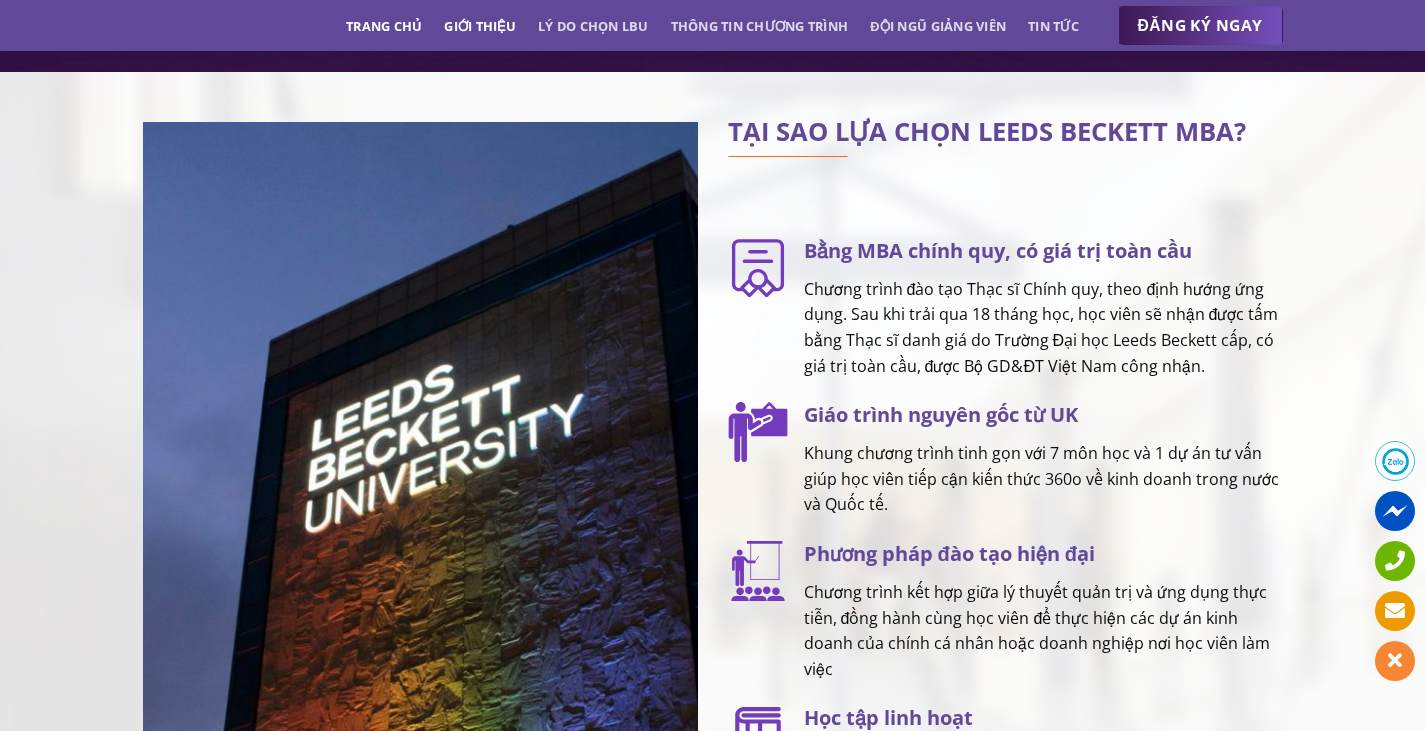 click on "Giới thiệu" at bounding box center (480, 26) 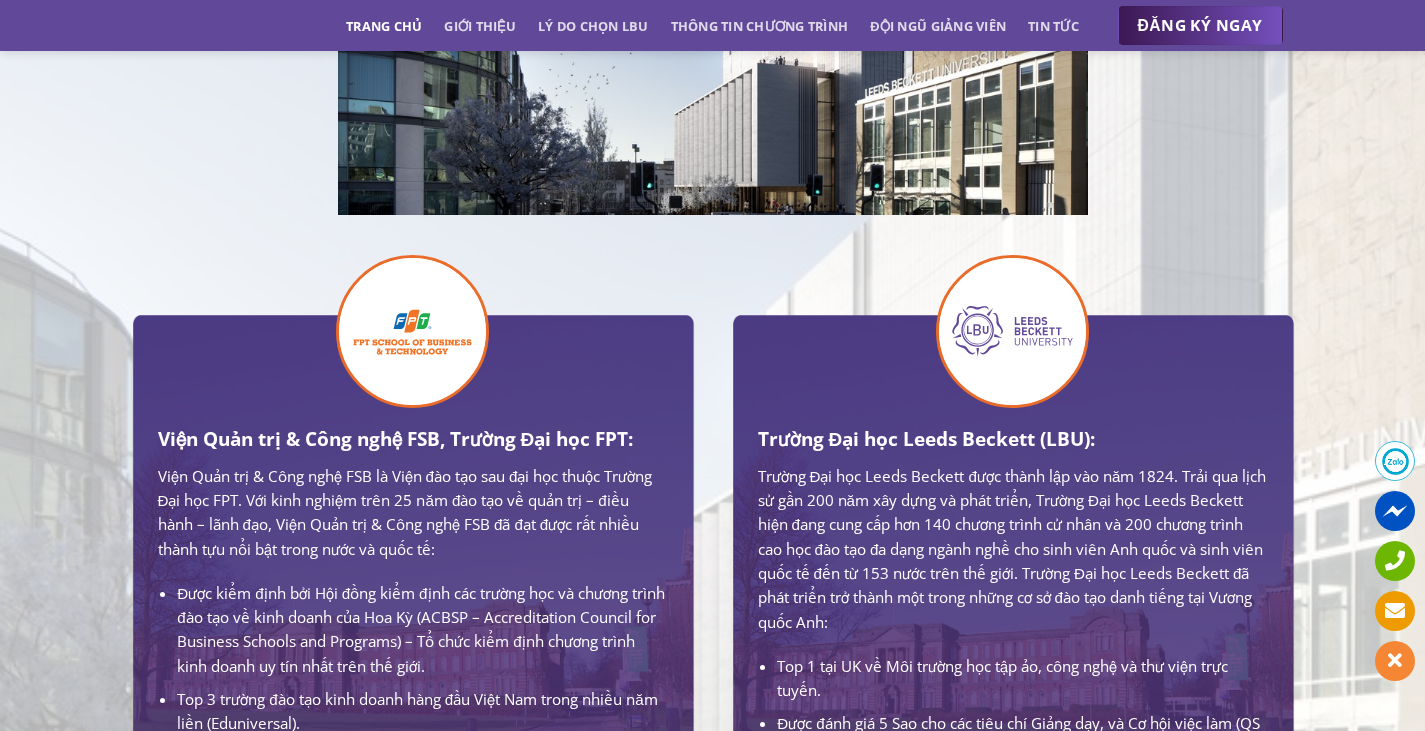 scroll, scrollTop: 490, scrollLeft: 0, axis: vertical 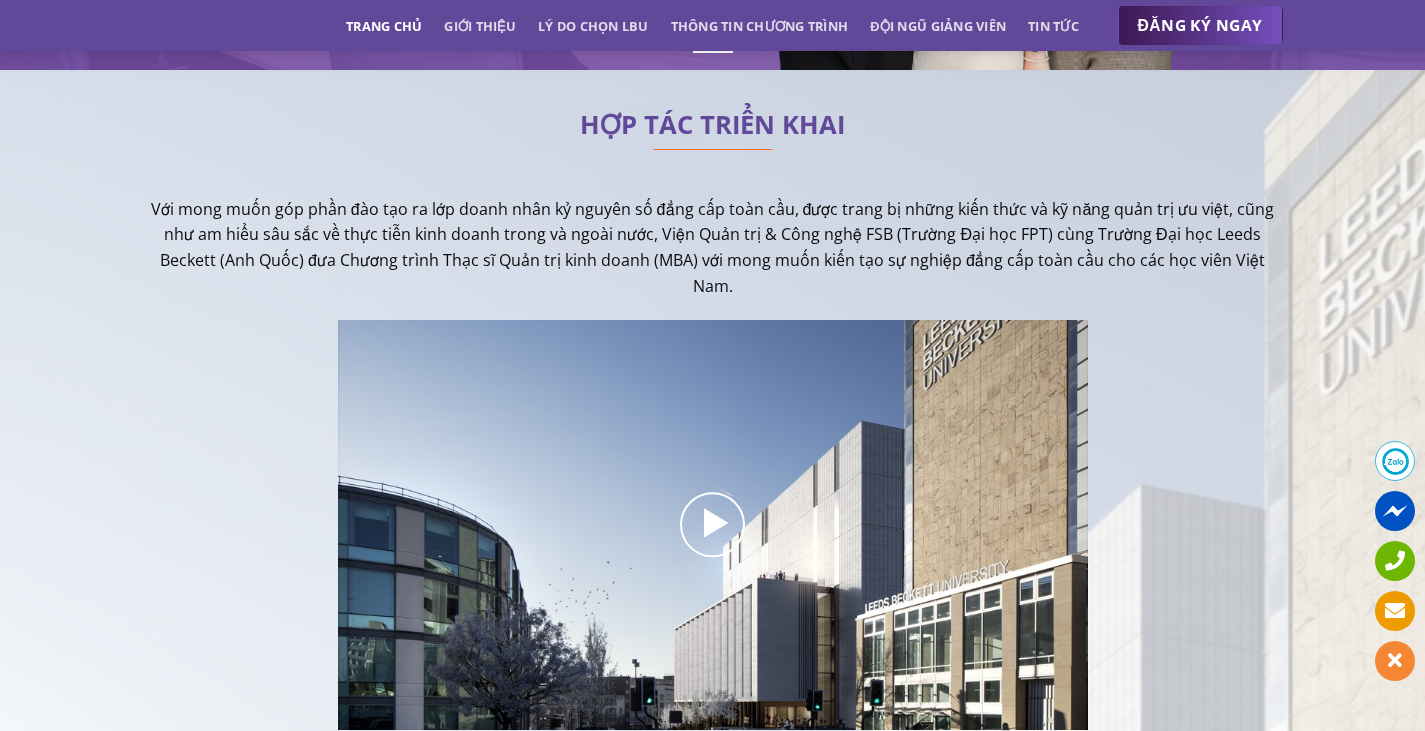 click on "Trang chủ" at bounding box center (384, 26) 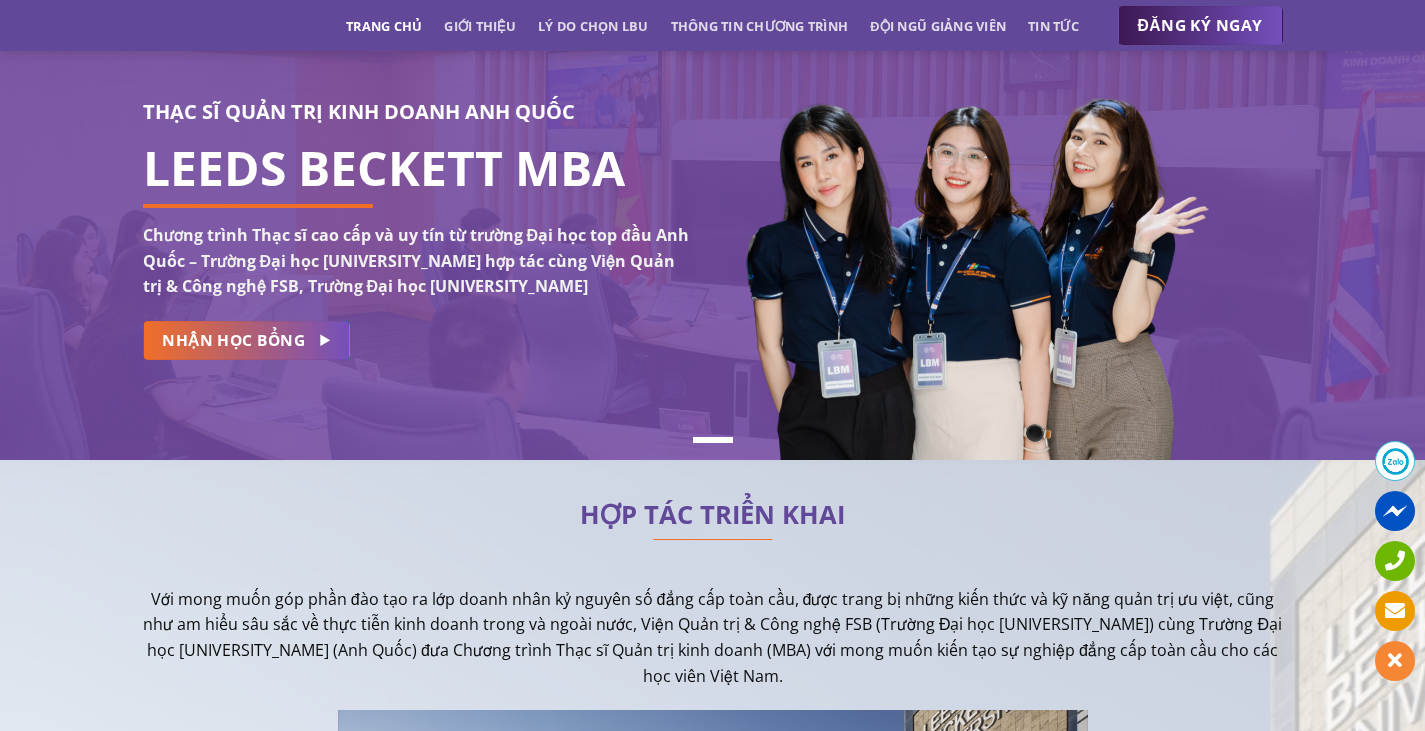 scroll, scrollTop: 0, scrollLeft: 0, axis: both 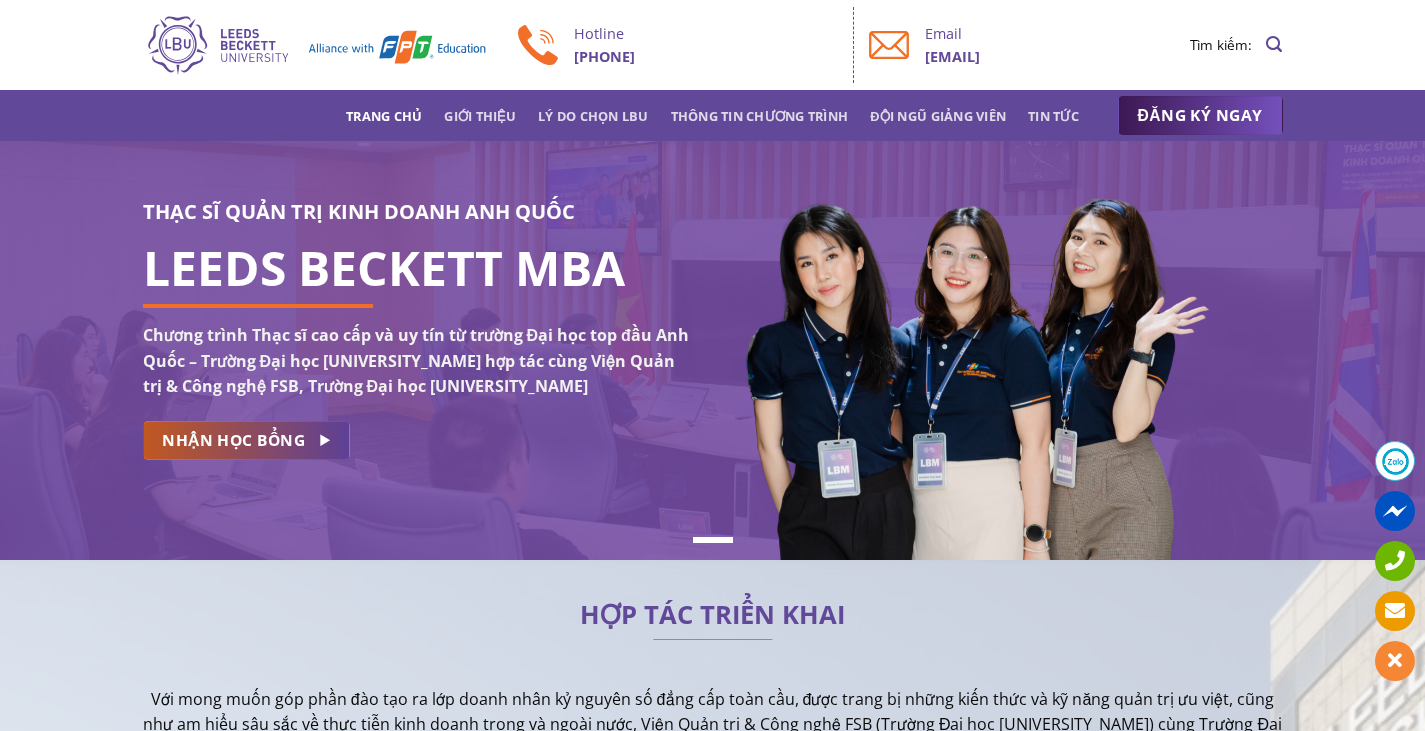 click on "NHẬN HỌC BỔNG" at bounding box center (233, 440) 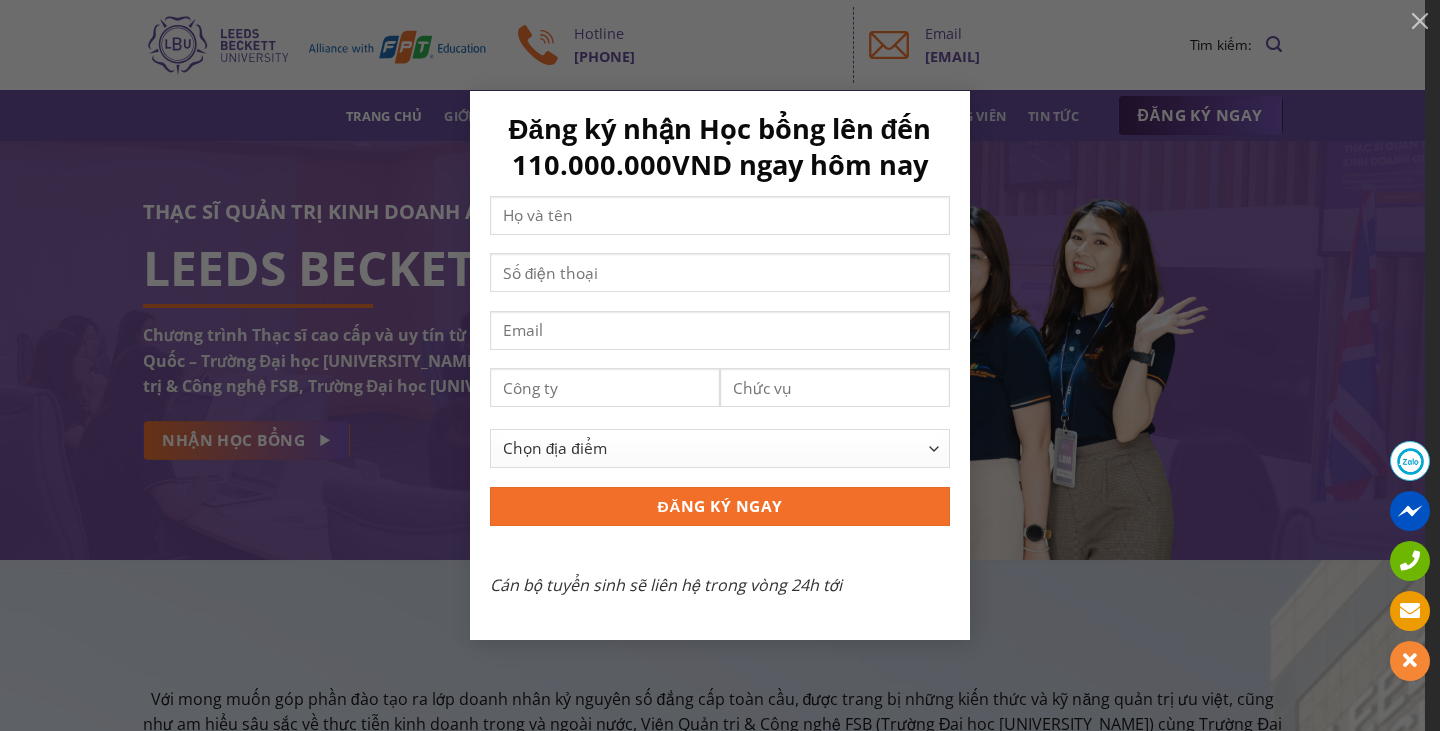 click on "Đăng ký nhận Học bổng lên đến [CURRENCY][AMOUNT] ngay hôm nay
Chọn địa điểm [CITY] [CITY] [CITY] [CITY] Khác
ĐĂNG KÝ NGAY
Cán bộ tuyển sinh sẽ liên hệ trong vòng 24h tới" at bounding box center [720, 365] 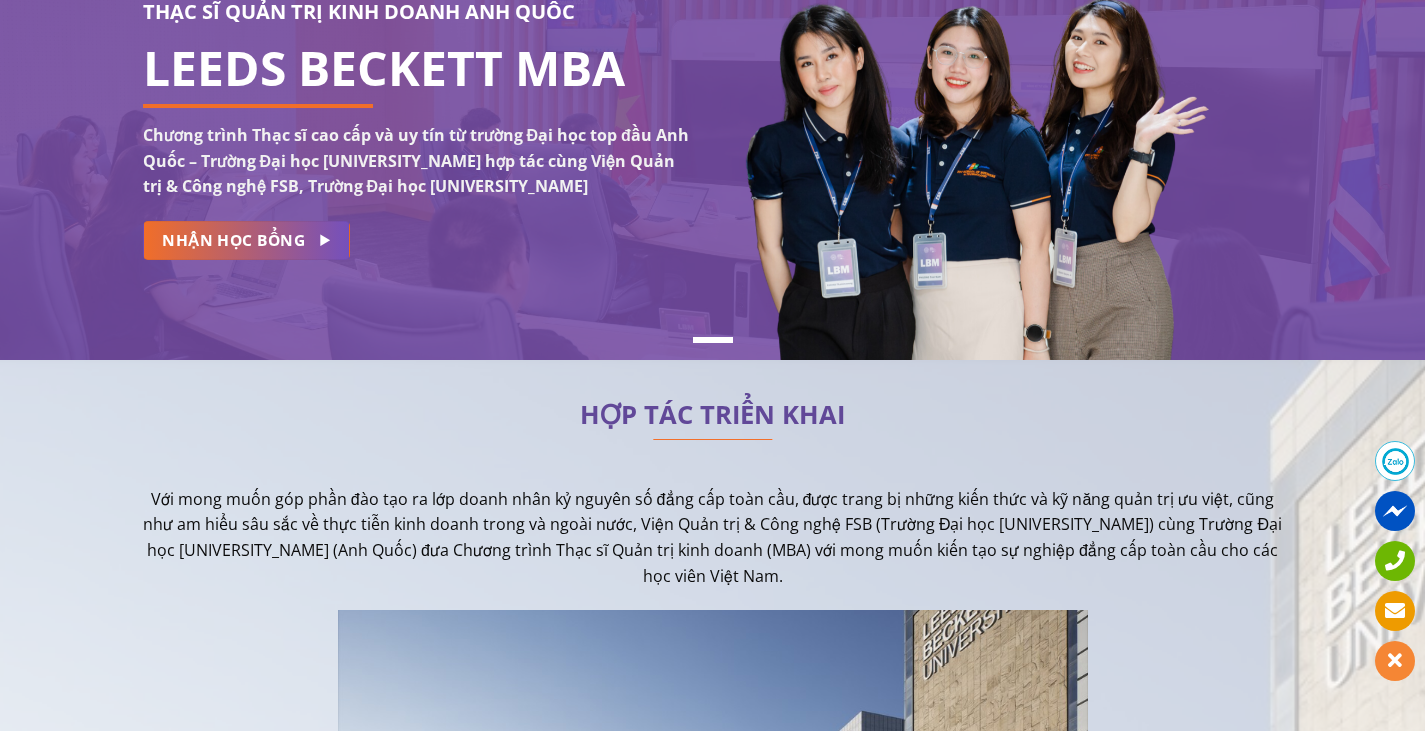 scroll, scrollTop: 0, scrollLeft: 0, axis: both 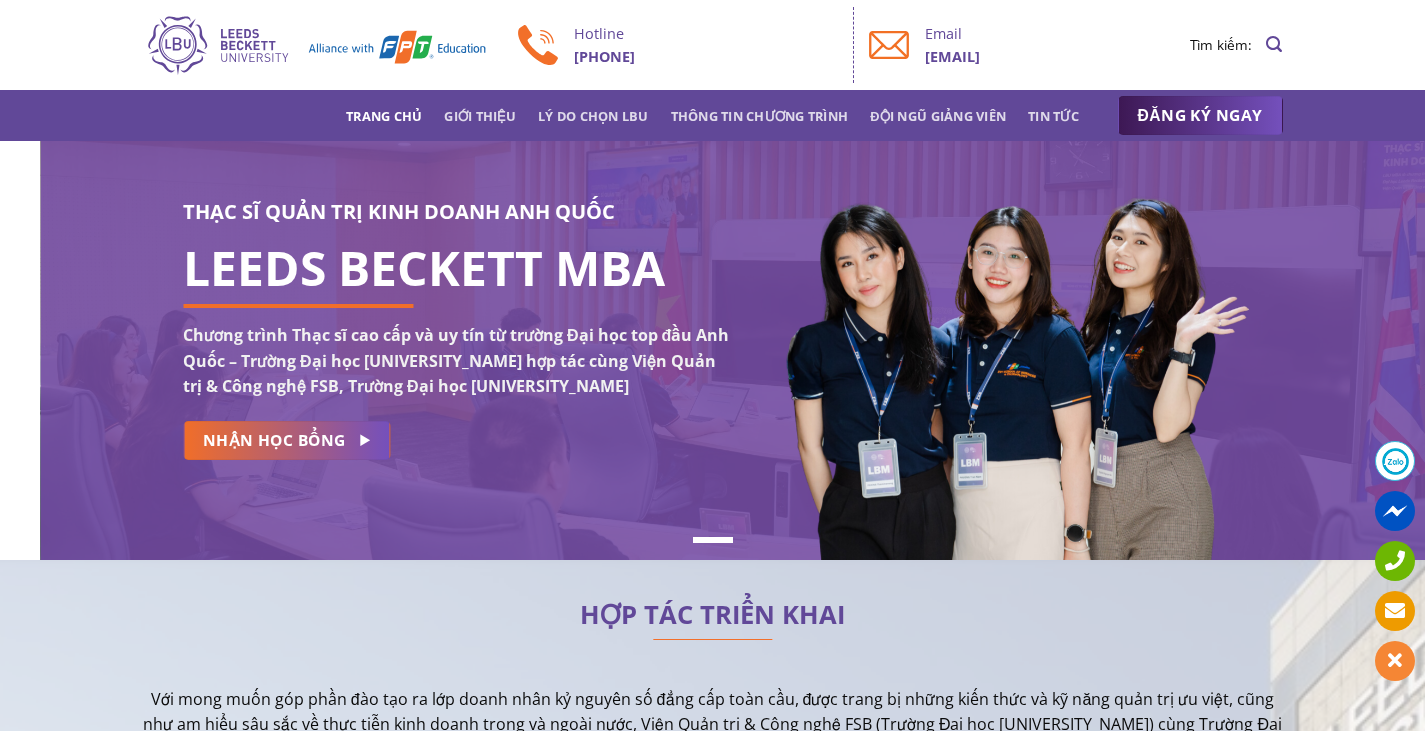 click on "THẠC SĨ QUẢN TRỊ KINH DOANH ANH QUỐC
LEEDS BECKETT MBA
Chương trình Thạc sĩ cao cấp và uy tín từ trường Đại học top đầu Anh Quốc – Trường Đại học Leeds Beckett hợp tác cùng Viện Quản trị & Công nghệ FSB, Trường Đại học FPT
NHẬN HỌC BỔNG" at bounding box center [712, 350] 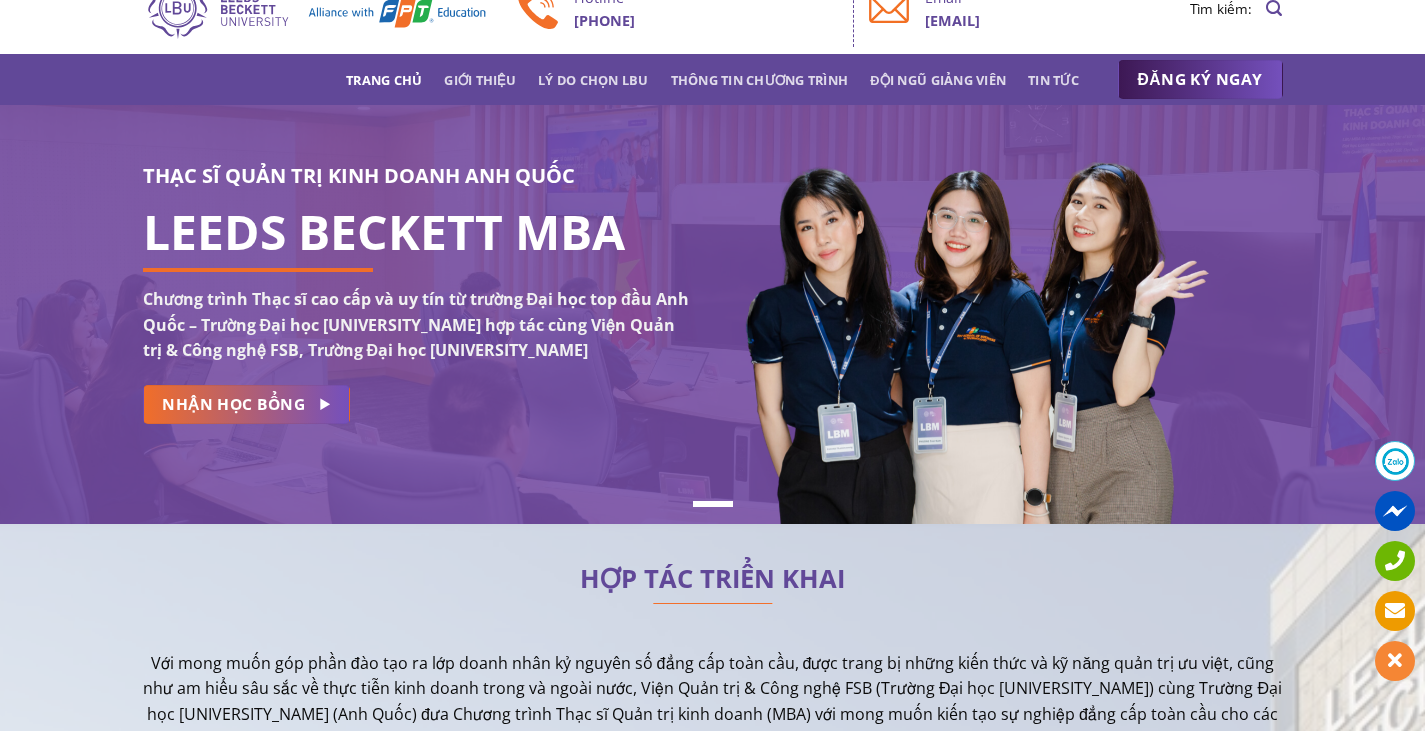 scroll, scrollTop: 0, scrollLeft: 0, axis: both 